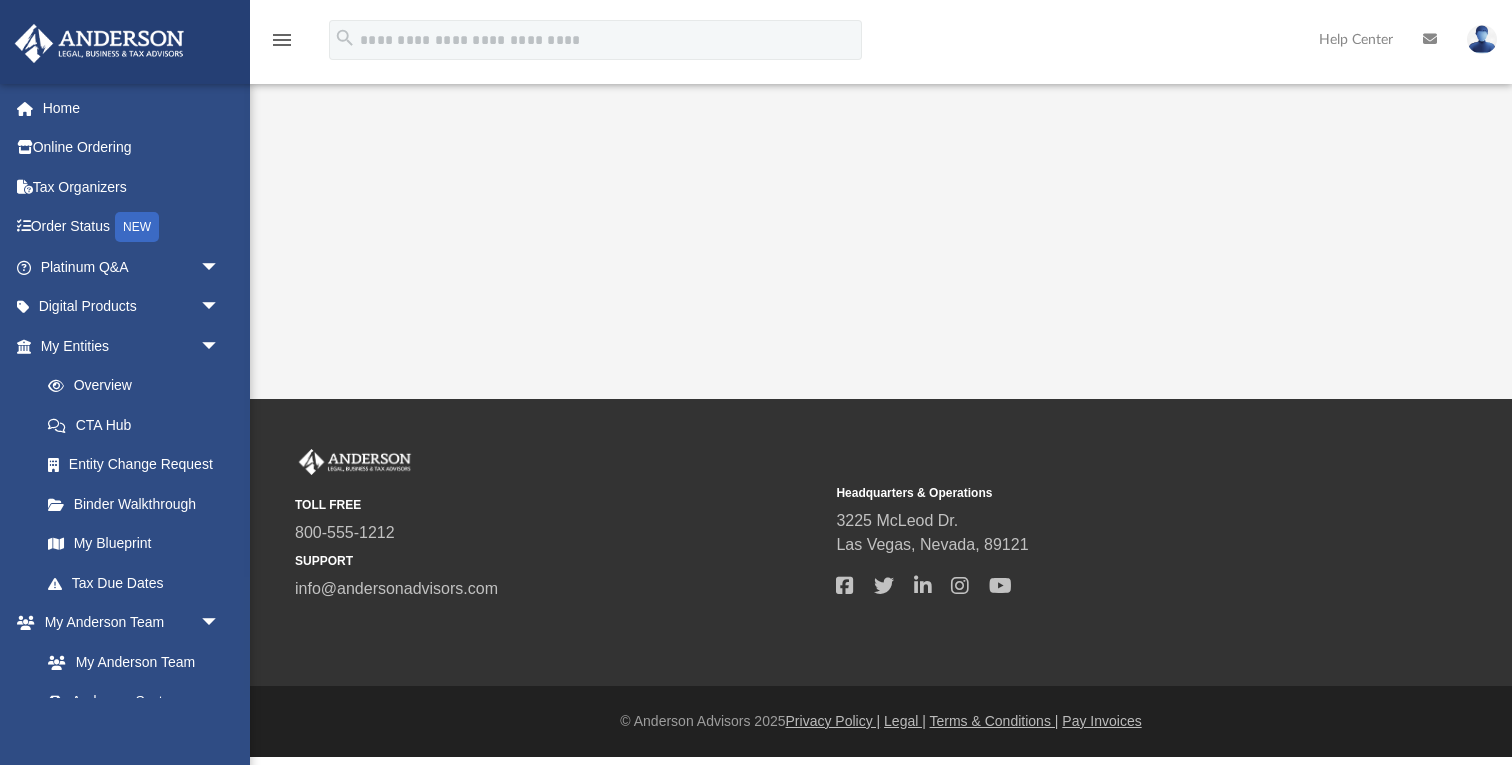 scroll, scrollTop: 0, scrollLeft: 0, axis: both 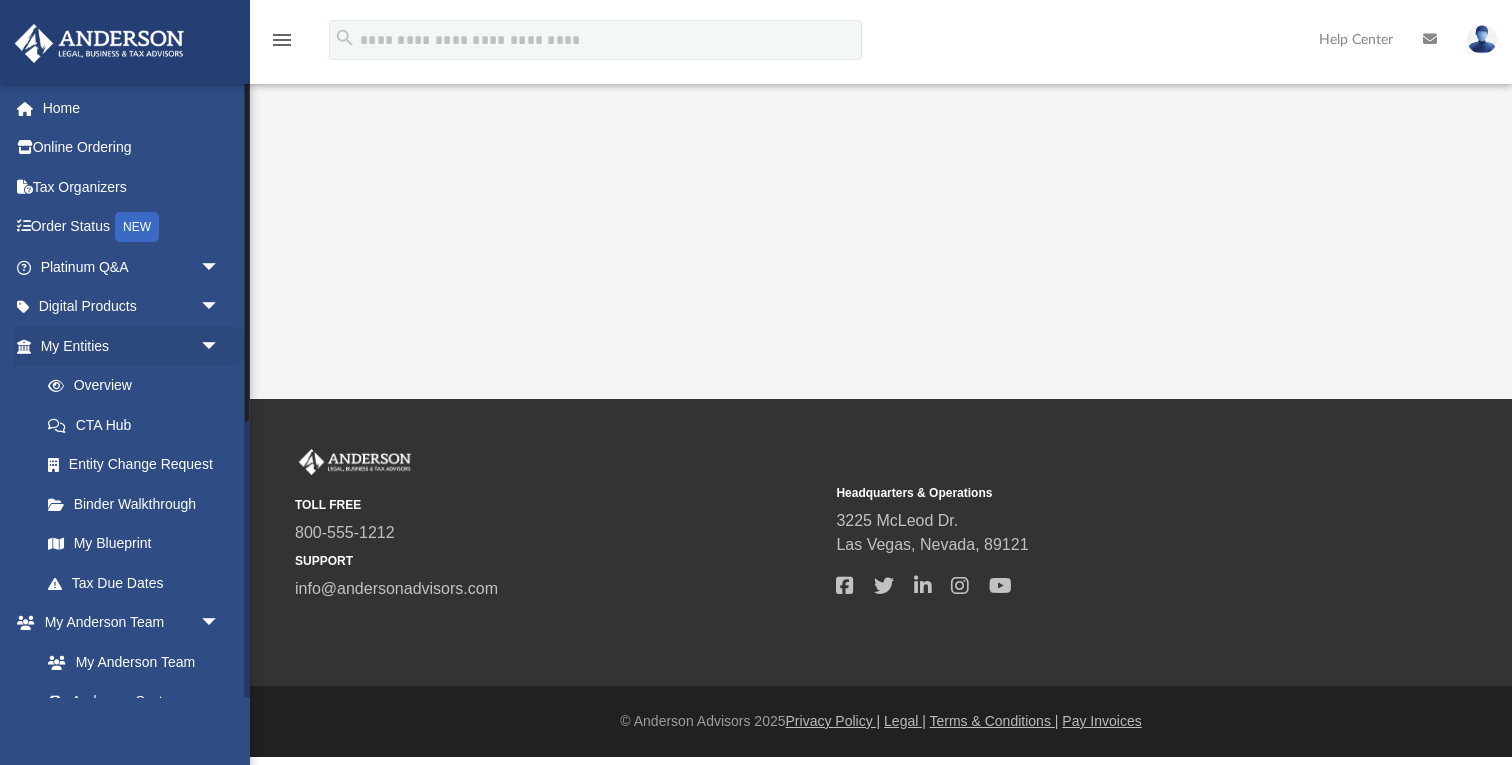 click on "Binder Walkthrough" at bounding box center [132, 504] 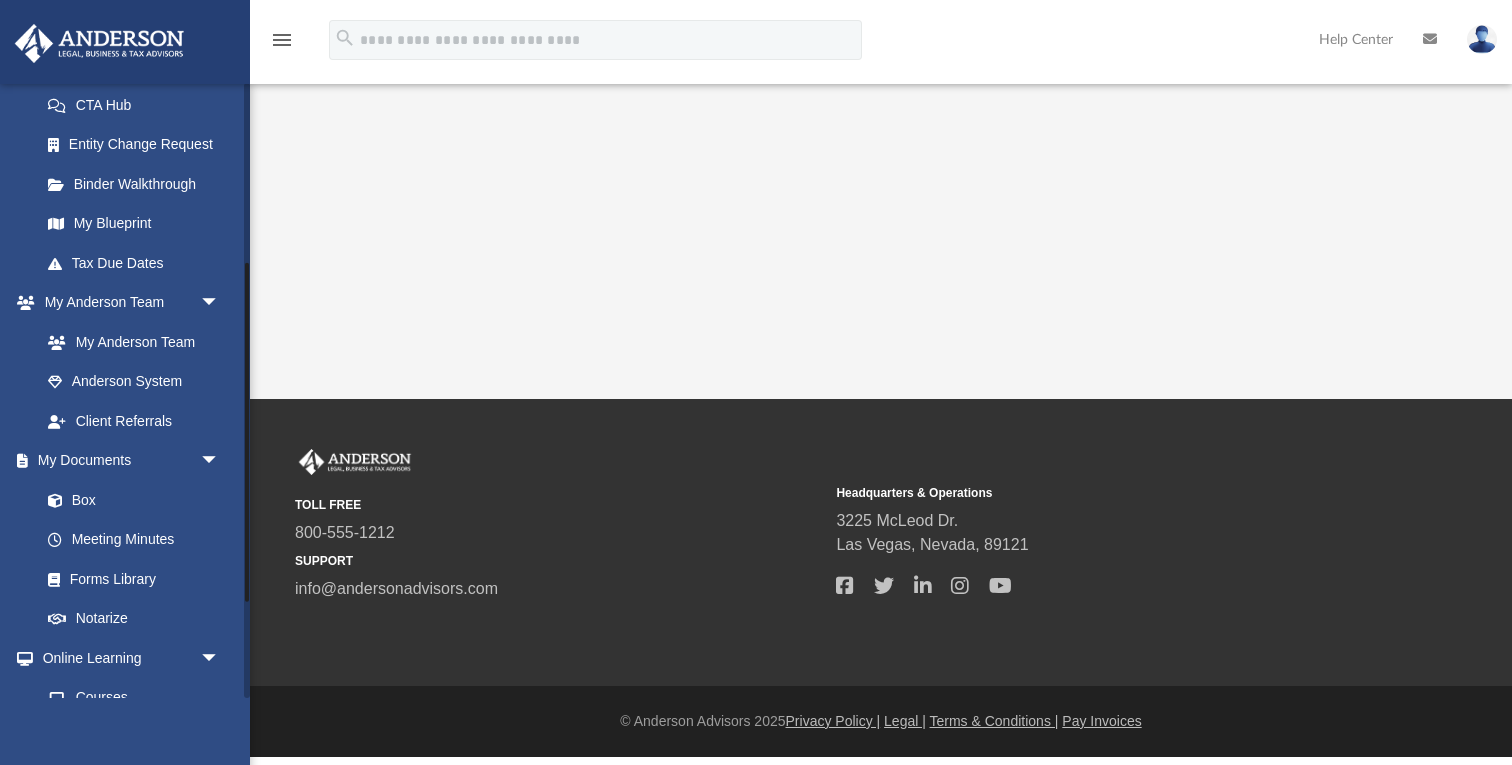 scroll, scrollTop: 360, scrollLeft: 0, axis: vertical 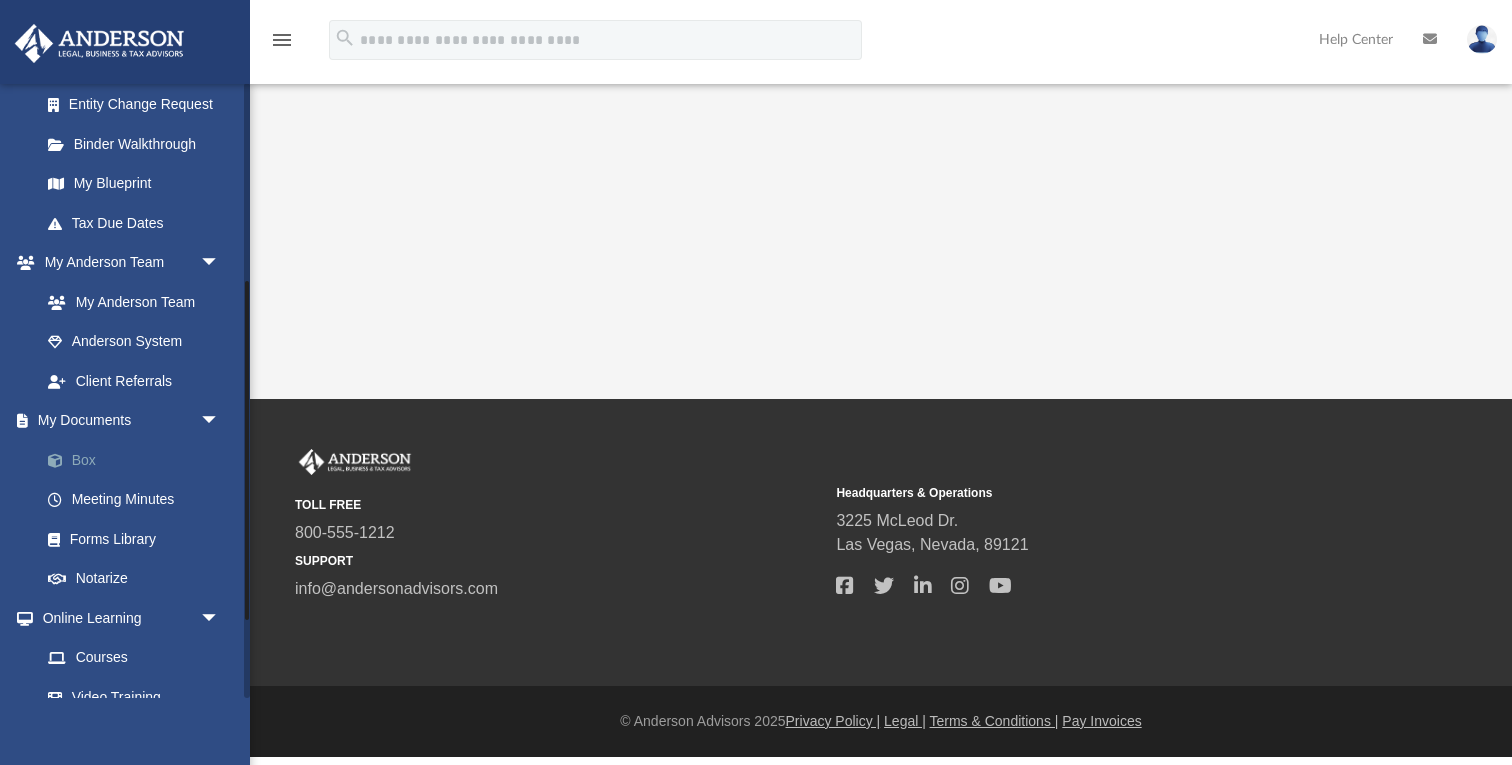 click on "Box" at bounding box center [139, 460] 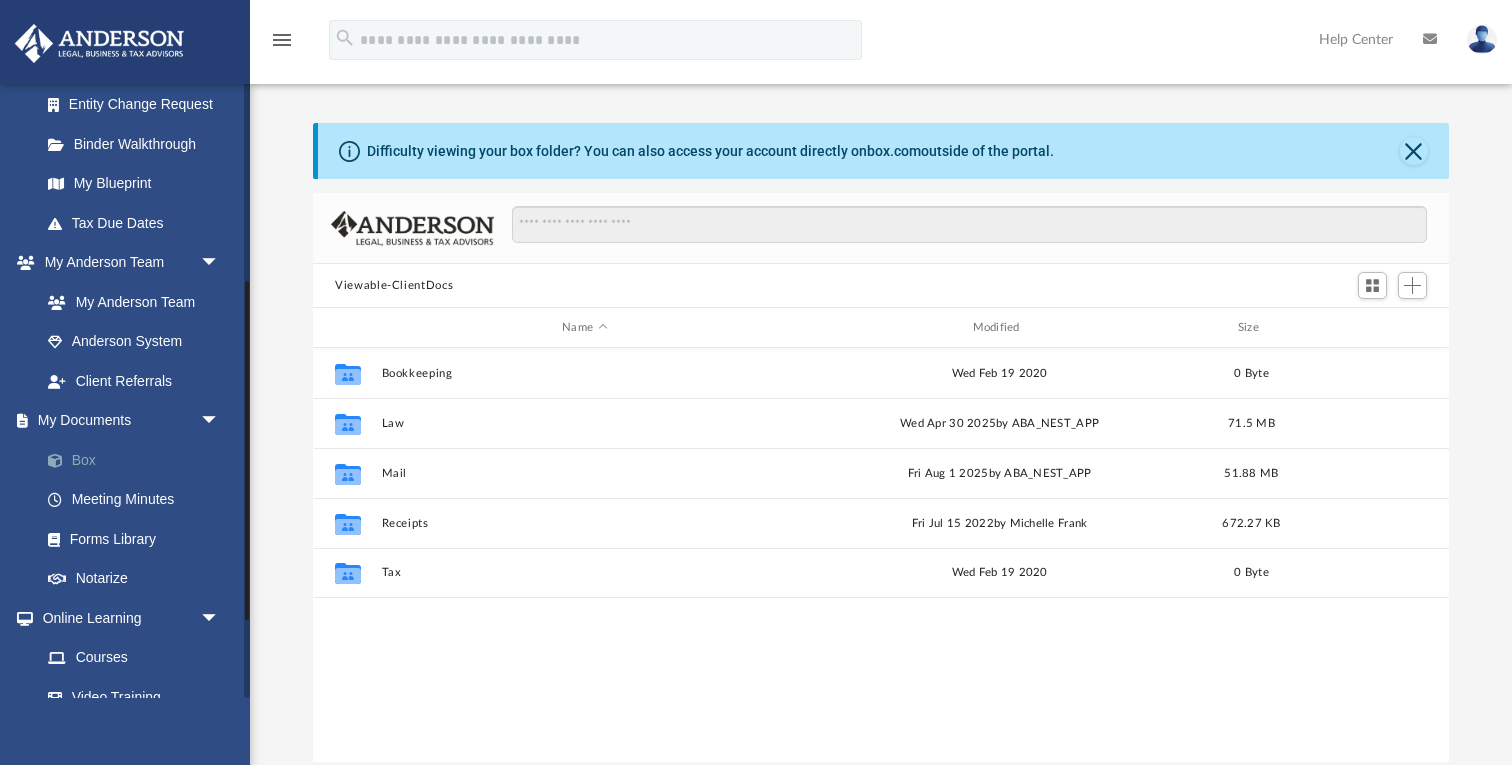 scroll, scrollTop: 1, scrollLeft: 1, axis: both 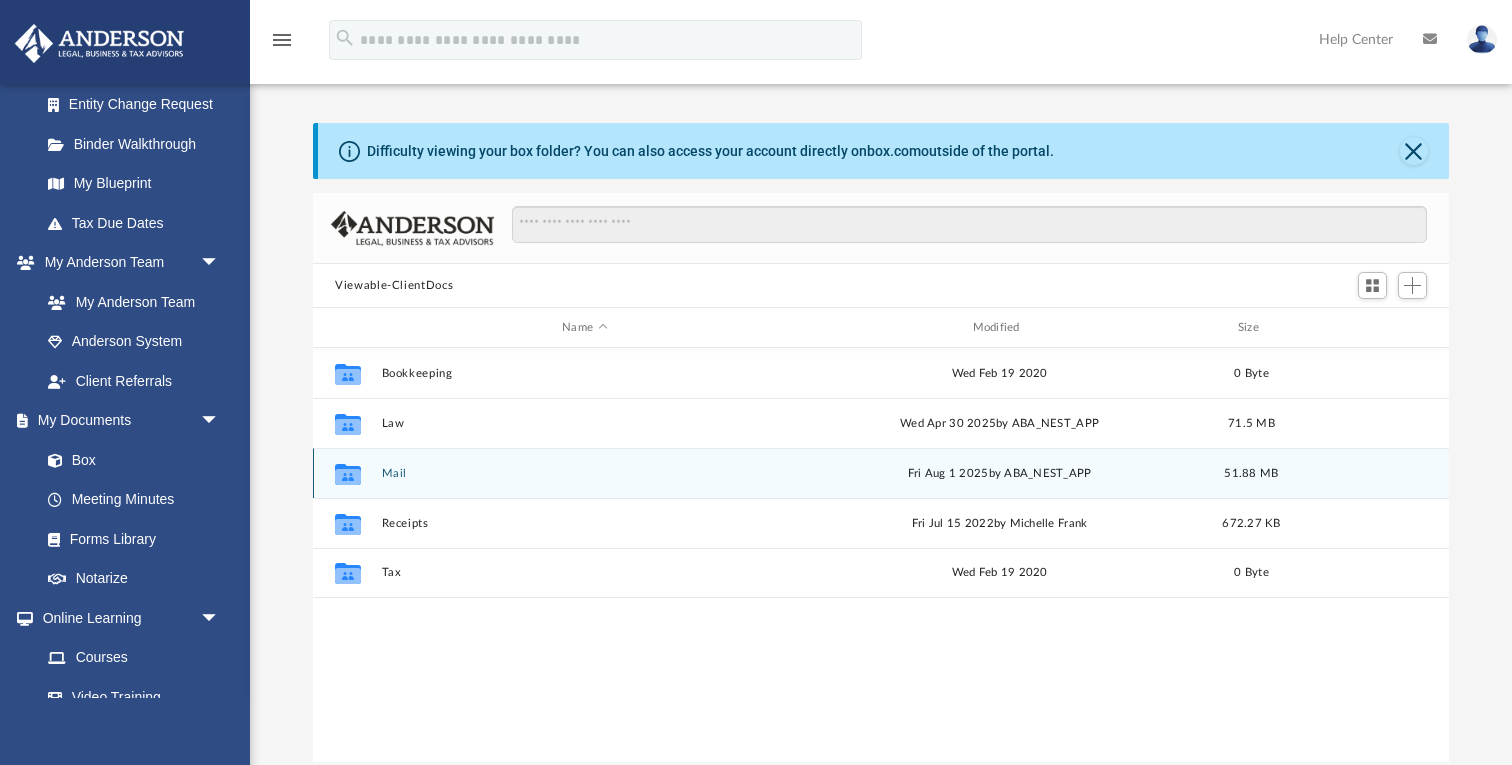 click on "Mail" at bounding box center (585, 473) 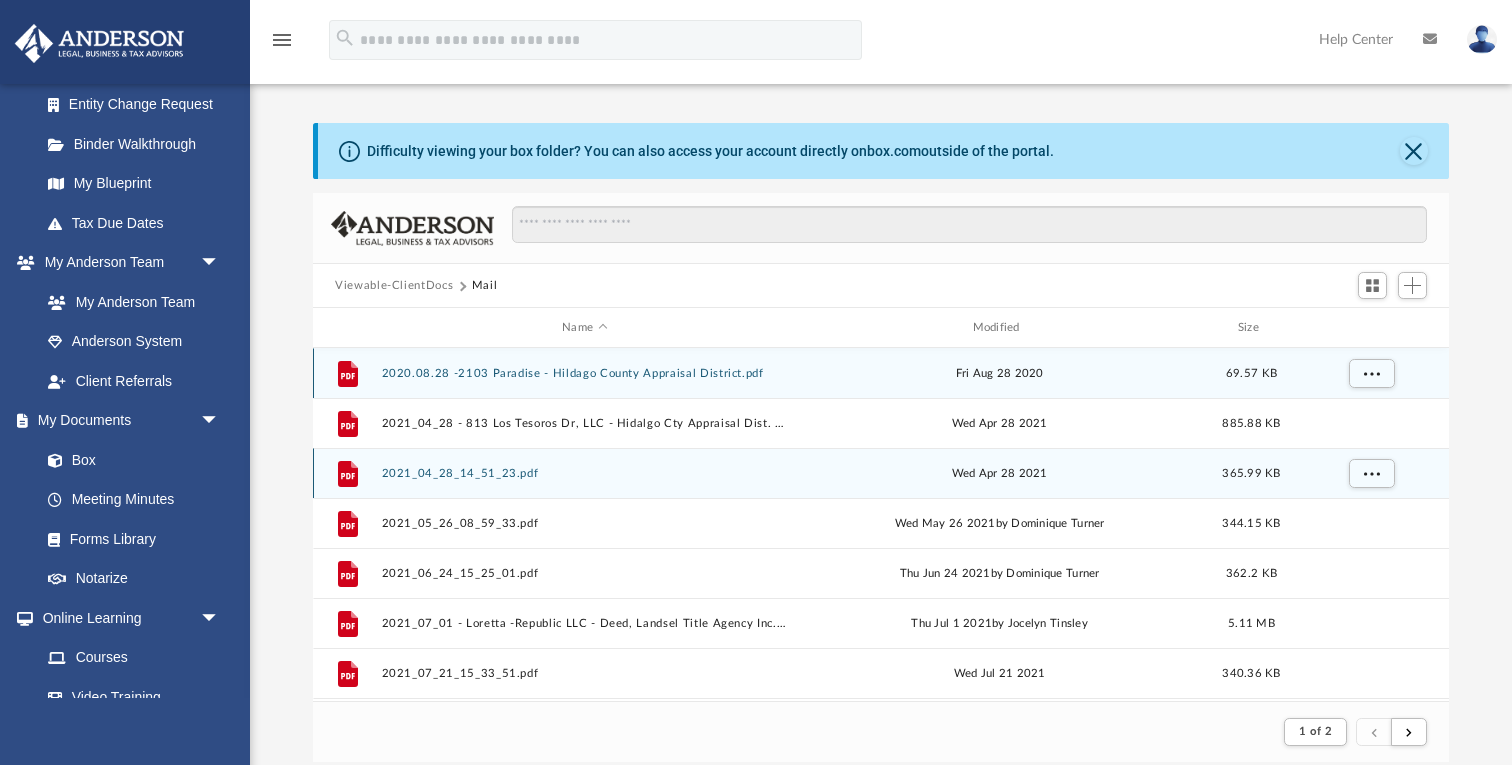 scroll, scrollTop: 393, scrollLeft: 1135, axis: both 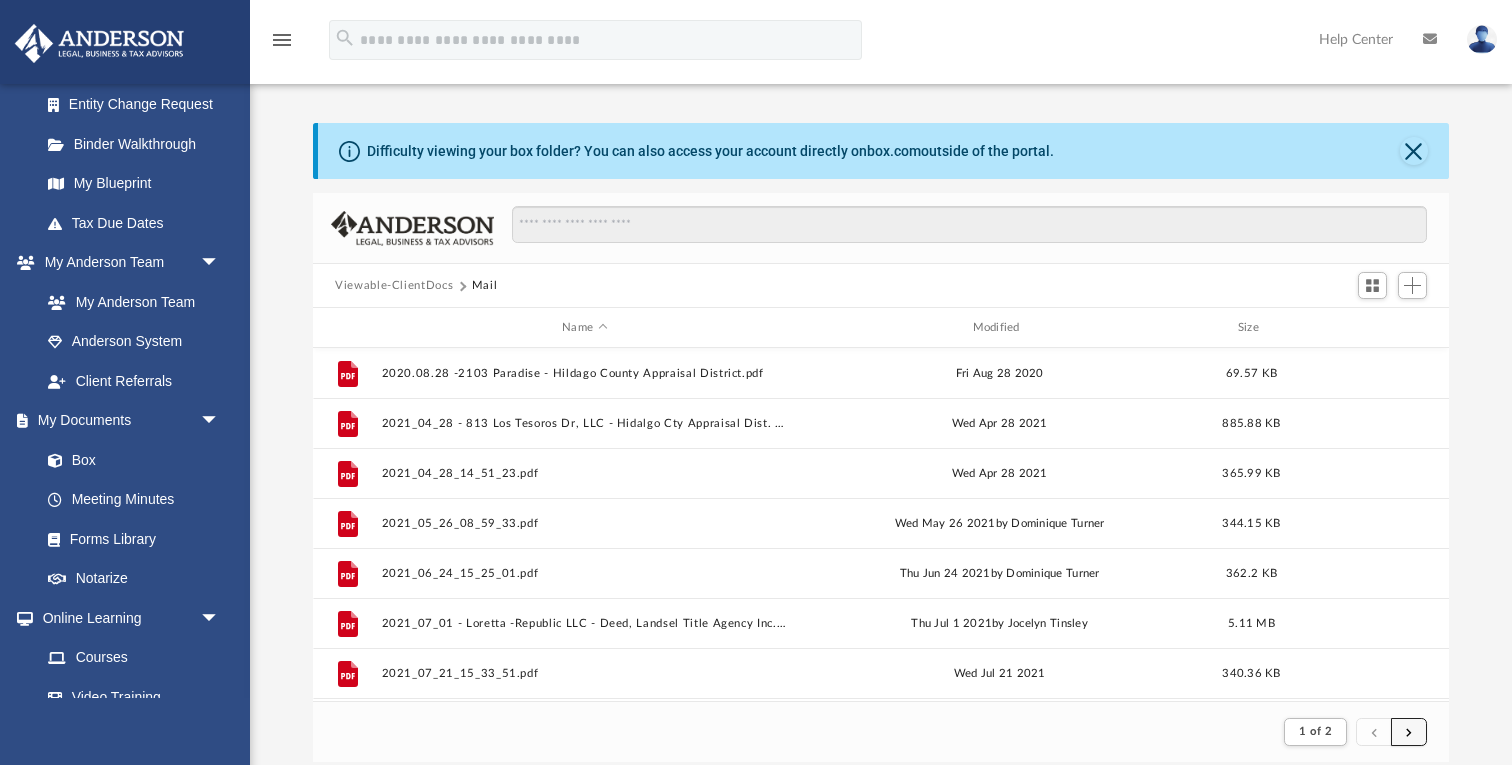 click at bounding box center (1409, 732) 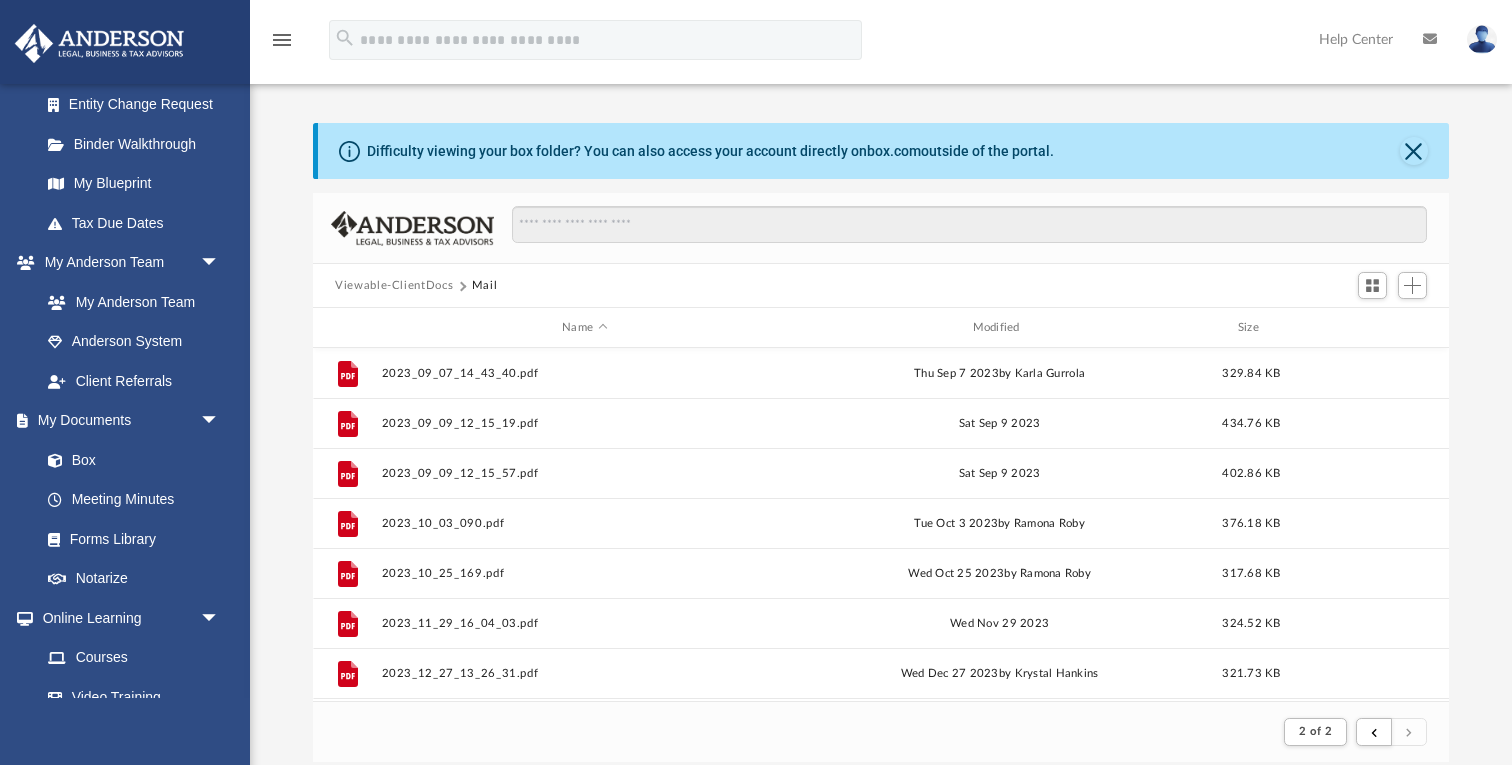 click on "Difficulty viewing your box folder? You can also access your account directly on  box.com  outside of the portal.  No Client Folder Found - Please contact   your team   for assistance.  Viewable-ClientDocs Mail Name    Modified    Size    File 2023_09_07_14_43_40.pdf Thu Sep 7 2023  by Karla Gurrola 329.84 KB File 2023_09_09_12_15_19.pdf Sat Sep 9 2023 434.76 KB File 2023_09_09_12_15_57.pdf Sat Sep 9 2023 402.86 KB File 2023_10_03_090.pdf Tue Oct 3 2023  by Ramona Roby 376.18 KB File 2023_10_25_169.pdf Wed Oct 25 2023  by Ramona Roby 317.68 KB File 2023_11_29_16_04_03.pdf Wed Nov 29 2023 324.52 KB File 2023_12_27_13_26_31.pdf Wed Dec 27 2023  by Krystal Hankins 321.73 KB File 2024.06.18 (18:02:50) - Loretta-Republic, LLC - Mail from Premier Bank.pdf Tue Jun 18 2024  by ABA_NEST_APP 278.71 KB File 2024.07.31 (10:06:49) - Loretta-Republic, LLC - Mail from Premier Bank.pdf Wed Jul 31 2024  by ABA_NEST_APP 285.89 KB File 2024.08.26 (16:48:01) - Loretta-Republic, LLC - Mail from Premier Bank.pdf 295.44 KB" at bounding box center [881, 442] 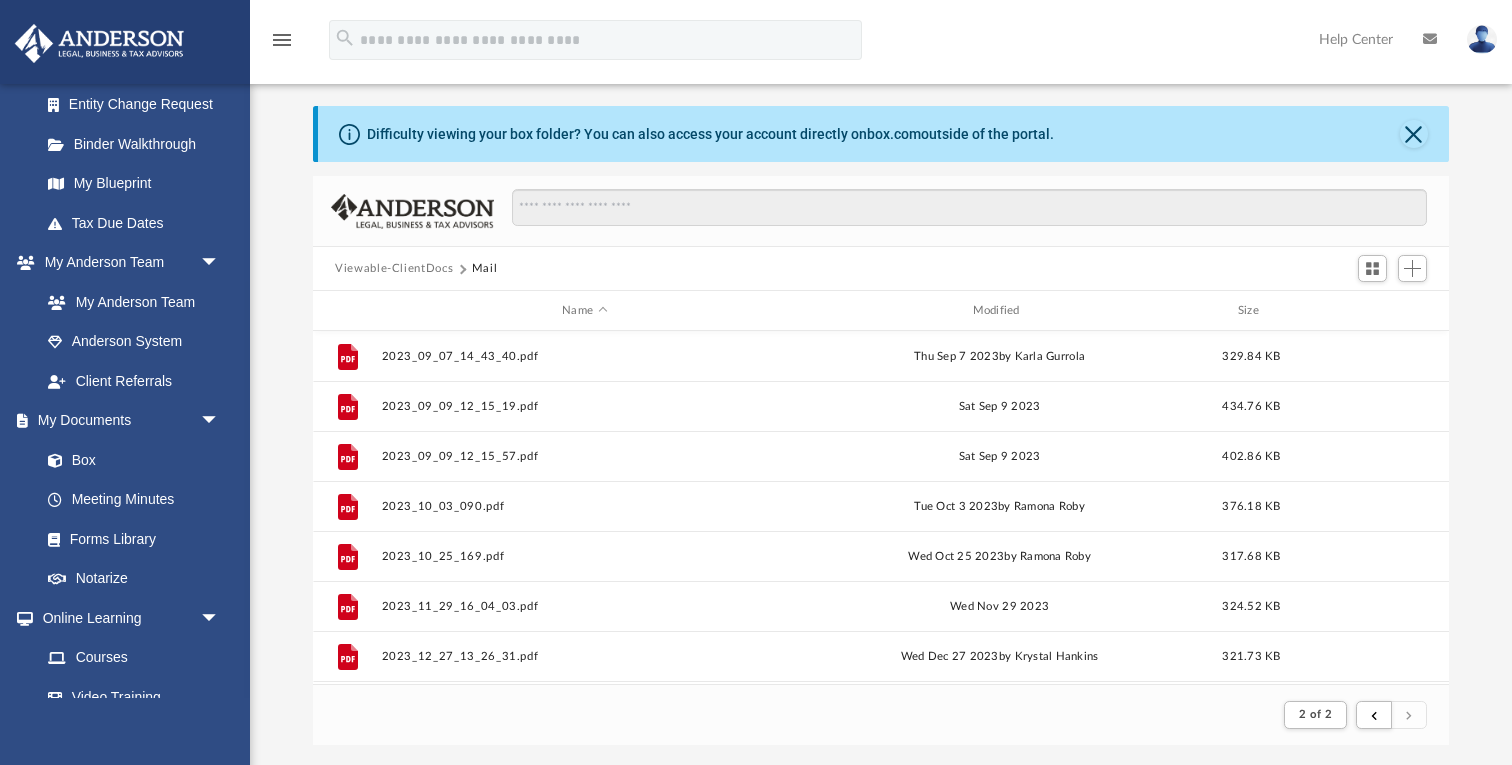 scroll, scrollTop: 0, scrollLeft: 0, axis: both 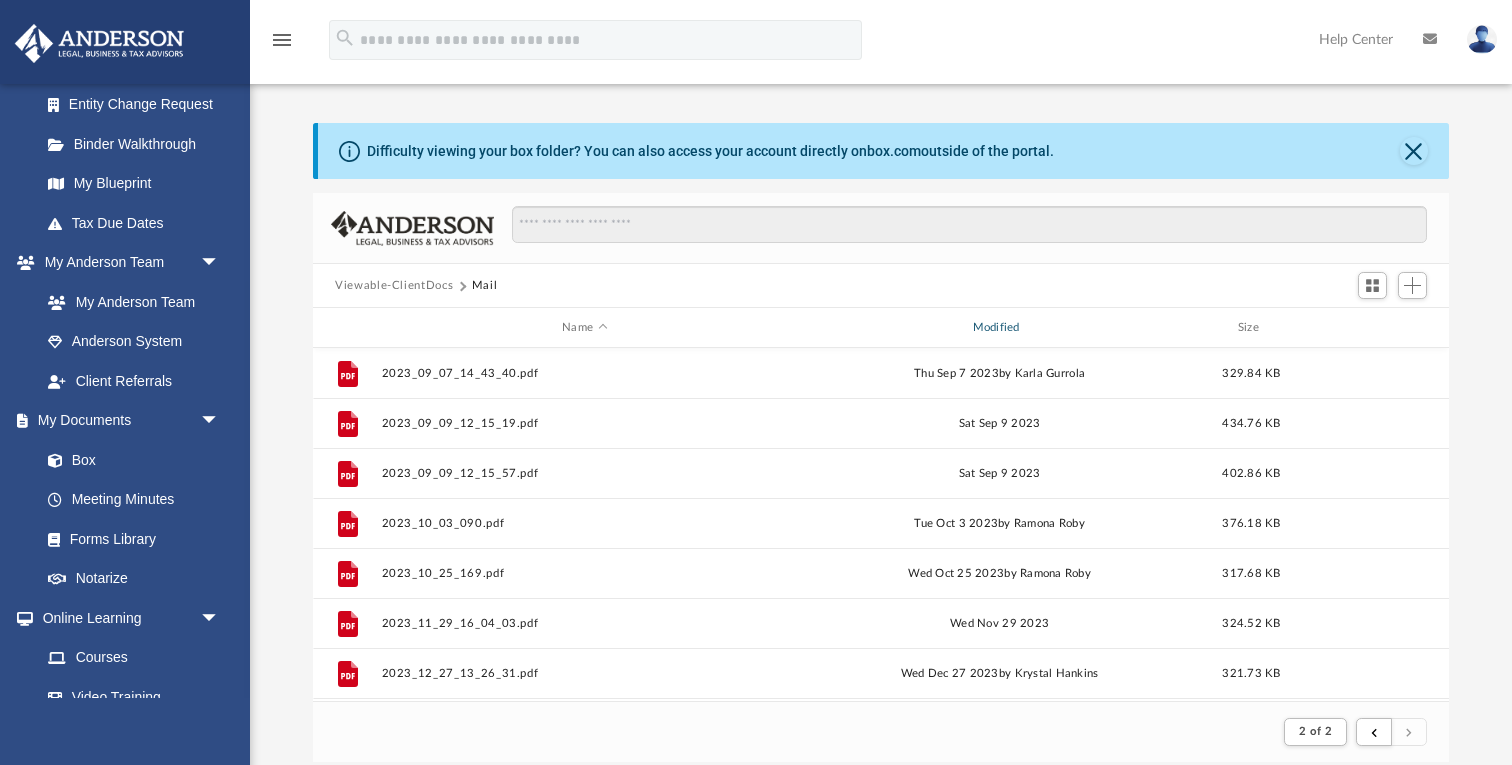 click on "Modified" at bounding box center (999, 328) 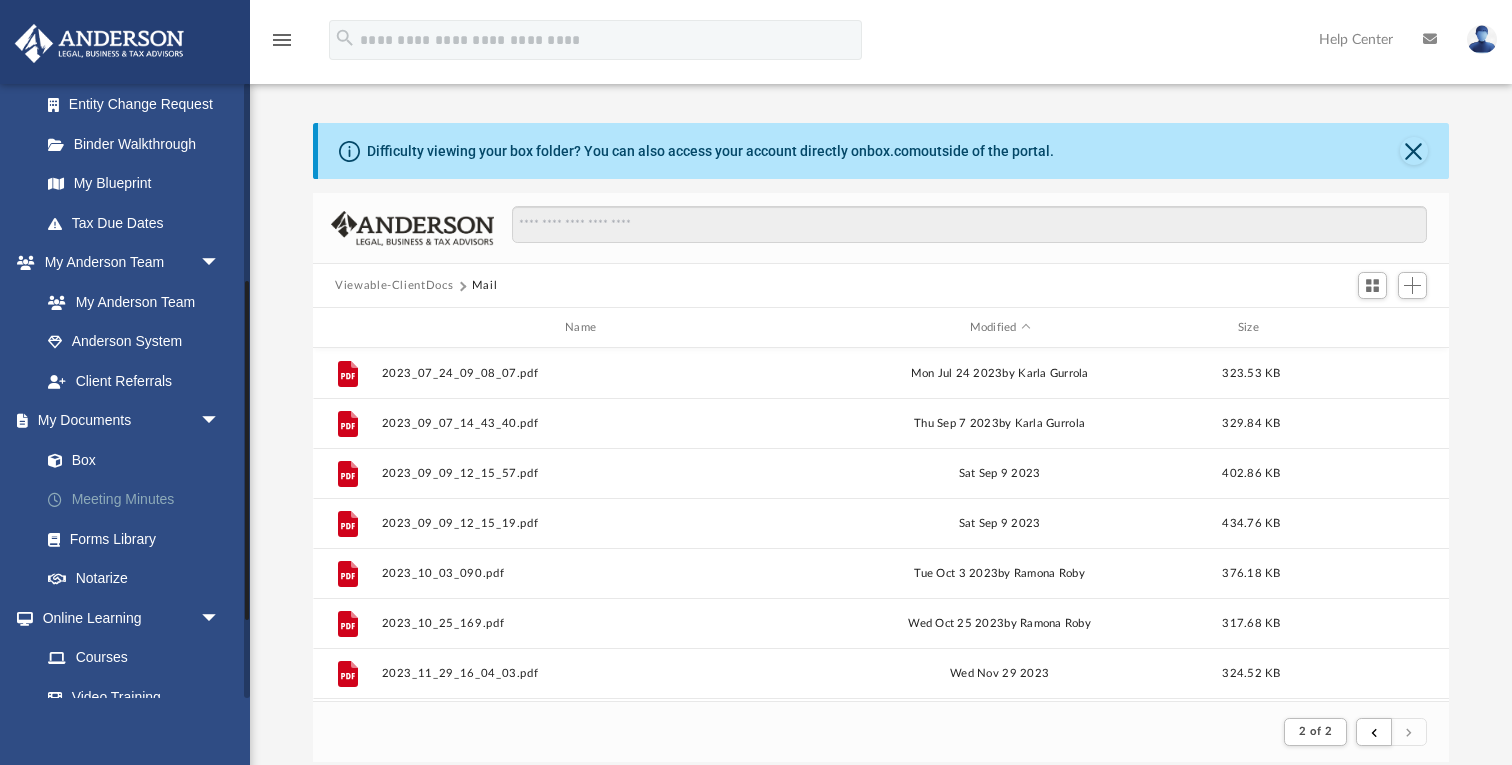 click on "Meeting Minutes" at bounding box center [139, 500] 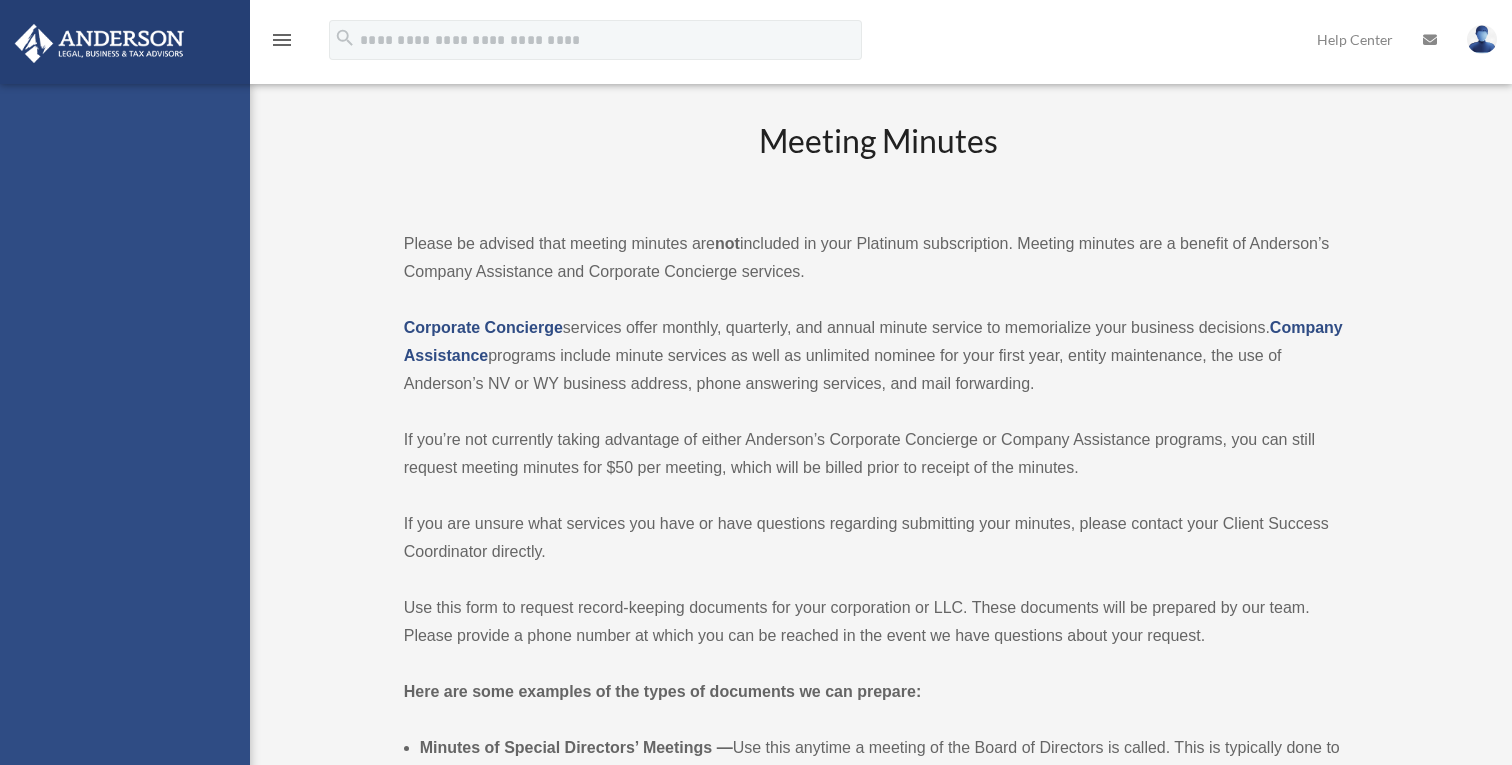 scroll, scrollTop: 0, scrollLeft: 0, axis: both 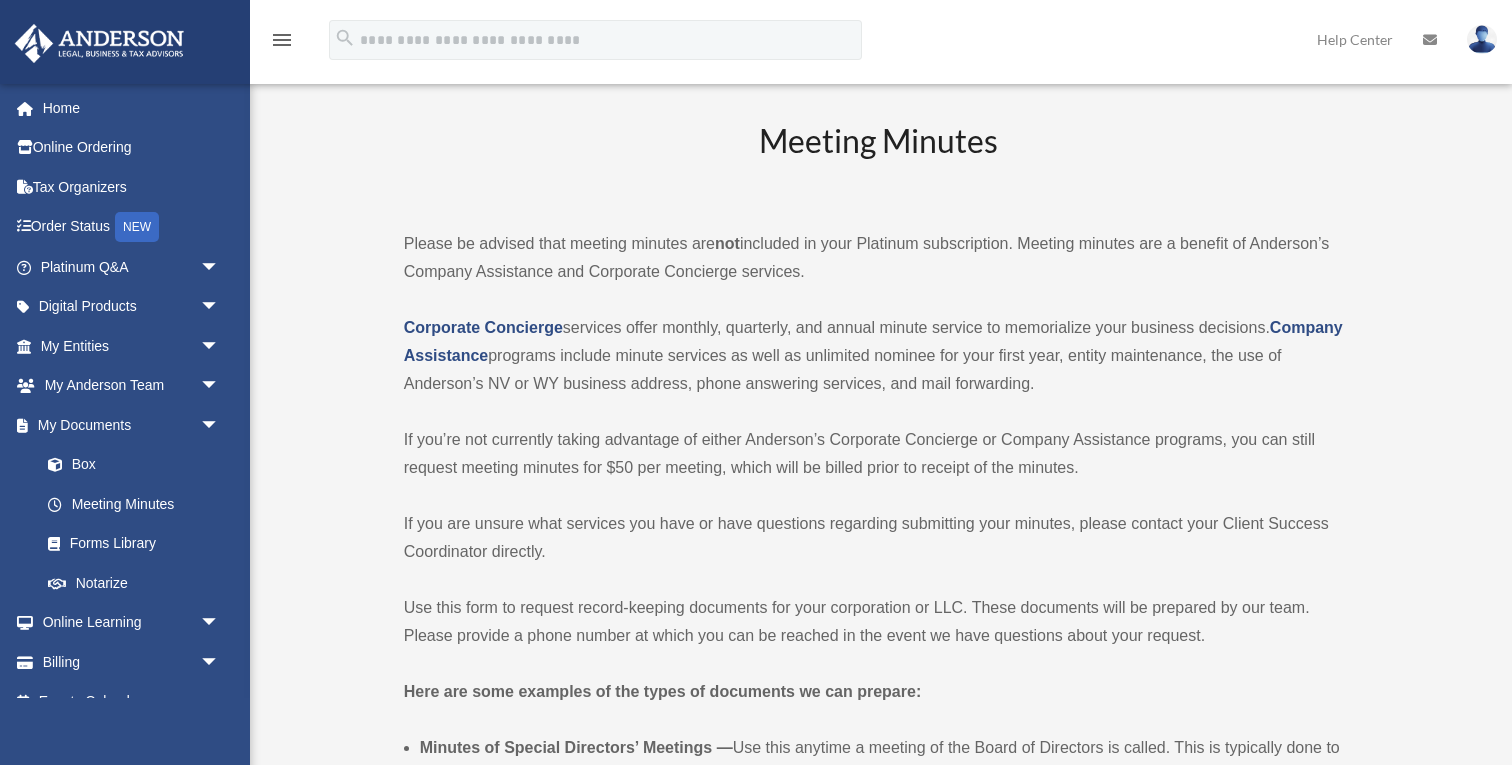 click on "Meeting Minutes
Please be advised that meeting minutes are  not  included in your Platinum subscription. Meeting minutes are a benefit of Anderson’s Company Assistance and Corporate Concierge services.
Corporate Concierge  services offer monthly, quarterly, and annual minute service to memorialize your business decisions.  Company Assistance  programs include minute services as well as unlimited nominee for your first year, entity maintenance, the use of Anderson’s NV or WY business address, phone answering services, and mail forwarding.
If you’re not currently taking advantage of either Anderson’s Corporate Concierge or Company Assistance programs, you can still request meeting minutes for $50 per meeting, which will be billed prior to receipt of the minutes.
If you are unsure what services you have or have questions regarding submitting your minutes, please contact your Client Success Coordinator directly.
Here are some examples of the types of documents we can prepare:
)." at bounding box center [879, 862] 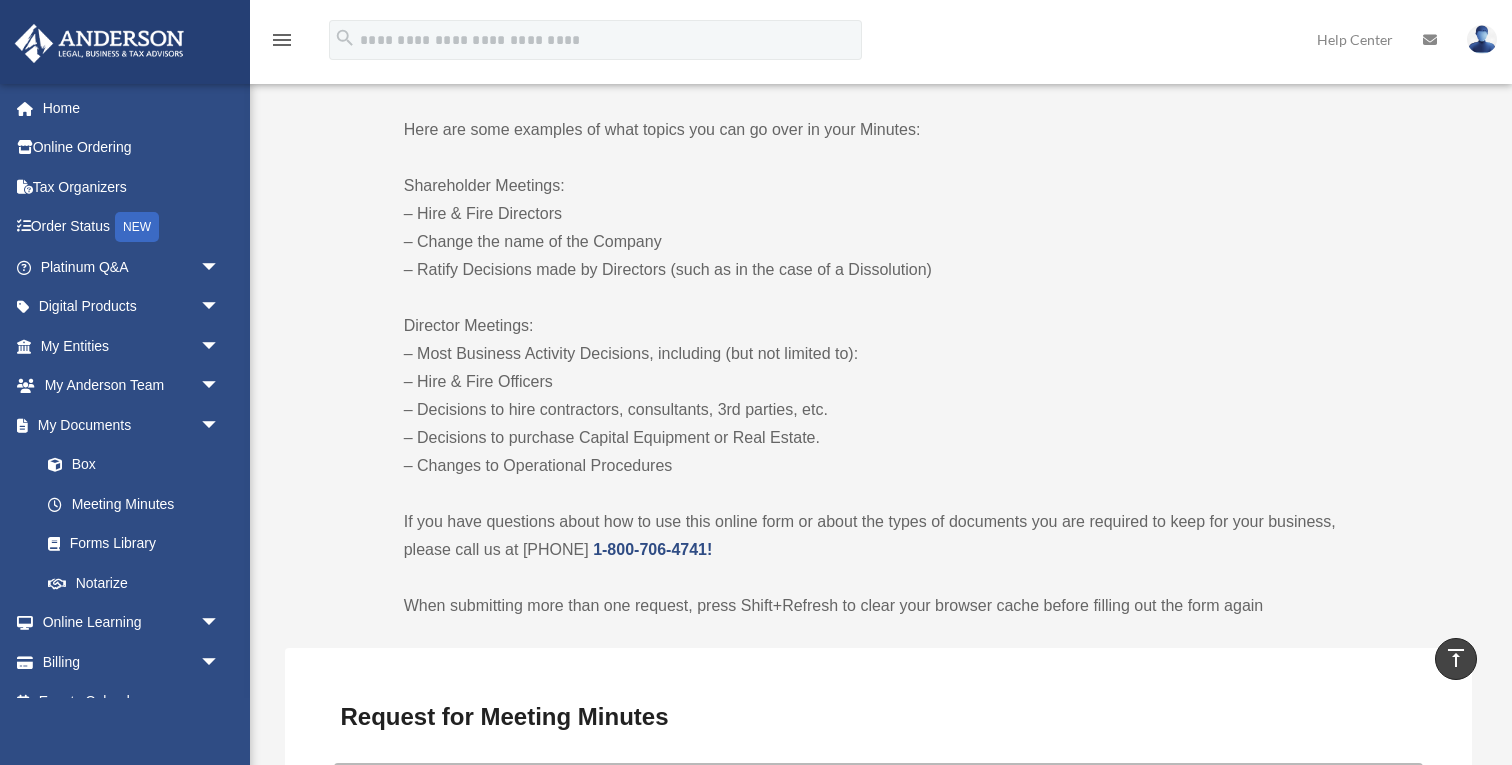 scroll, scrollTop: 1000, scrollLeft: 0, axis: vertical 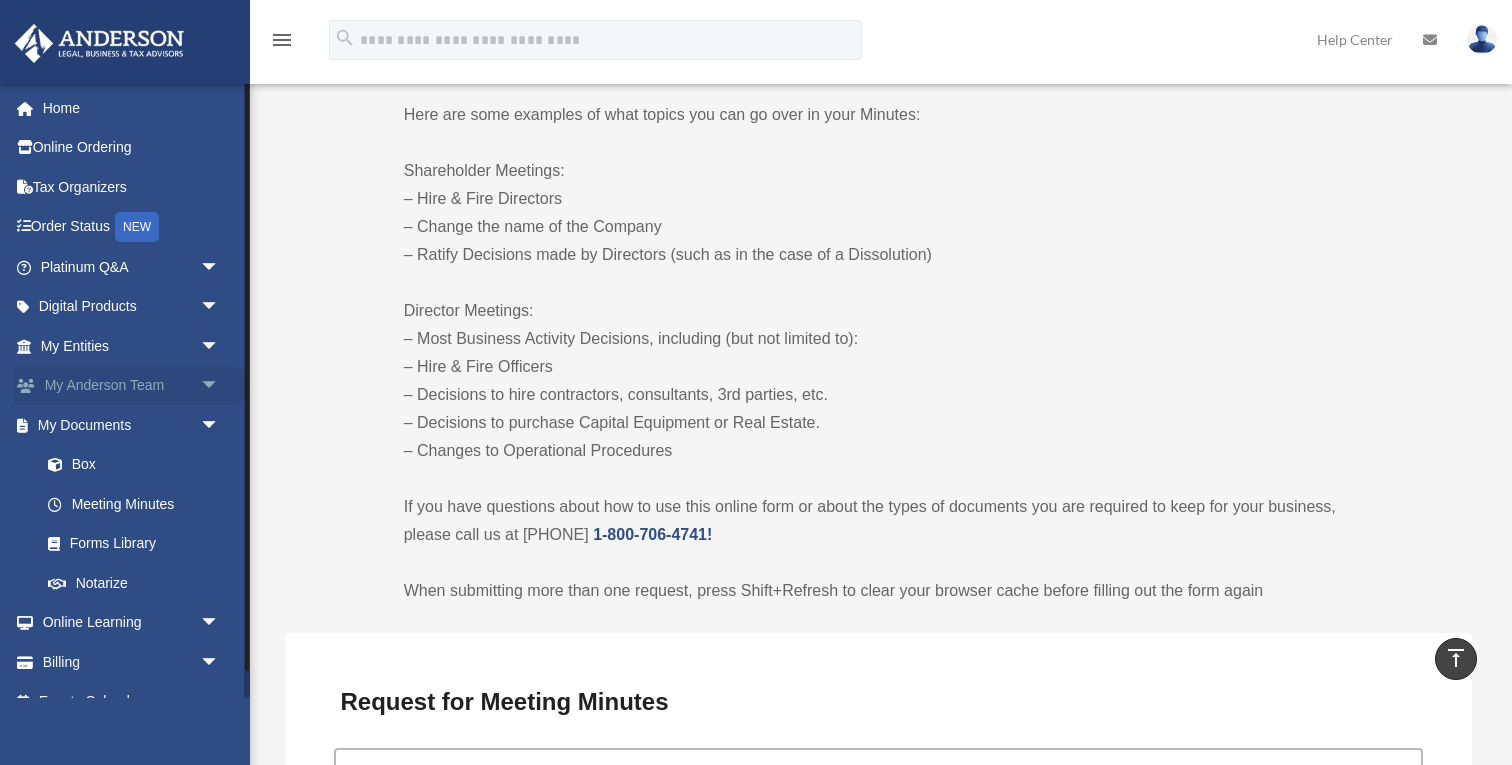 click on "My Anderson Team arrow_drop_down" at bounding box center (132, 386) 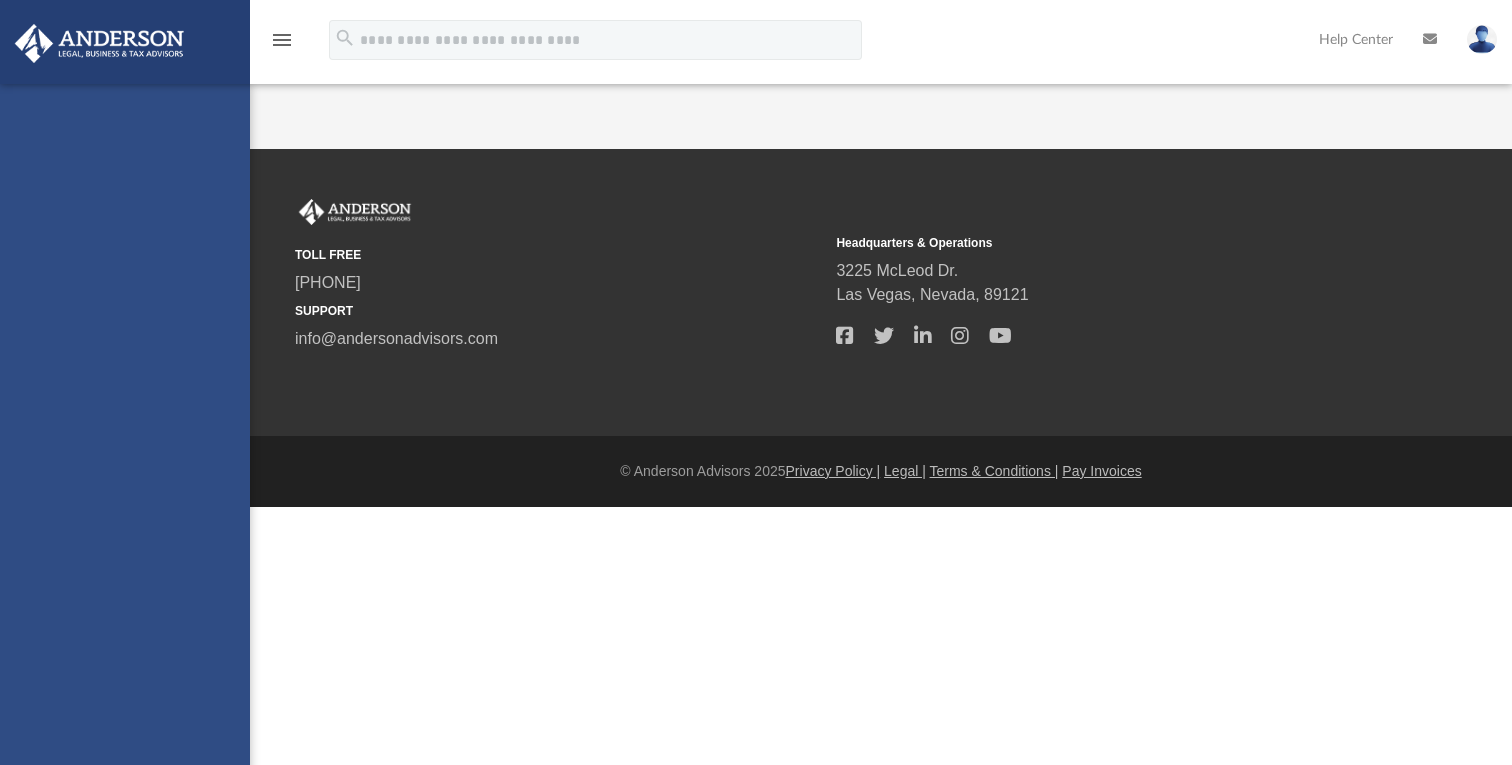 scroll, scrollTop: 0, scrollLeft: 0, axis: both 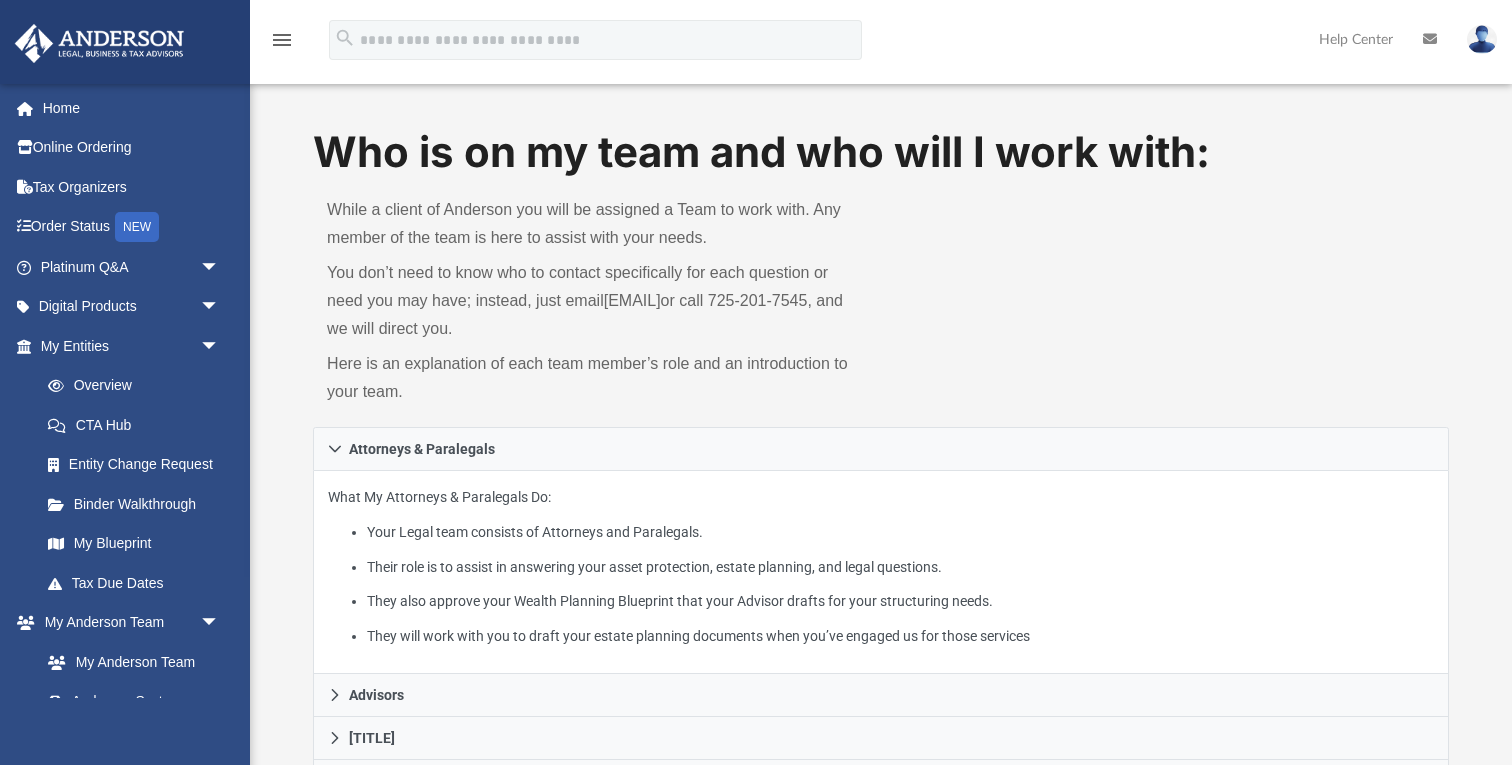 click on "Who is on my team and who will I work with: While a client of Anderson you will be assigned a Team to work with. Any member of the team is here to assist with your needs. You don’t need to know who to contact specifically for each question or need you may have; instead, just email [EMAIL] or call [PHONE], and we will direct you. Here is an explanation of each team member’s role and an introduction to your team. Attorneys & Paralegals What My Attorneys & Paralegals Do: Your Legal team consists of Attorneys and Paralegals. Their role is to assist in answering your asset protection, estate planning, and legal questions. They also approve your Wealth Planning Blueprint that your Advisor drafts for your structuring needs. They will work with you to draft your estate planning documents when you’ve engaged us for those services Advisors What My Advisors Do: They examine all three areas of asset protection, tax planning, and business planning to develop a customized plan for you." at bounding box center (881, 1004) 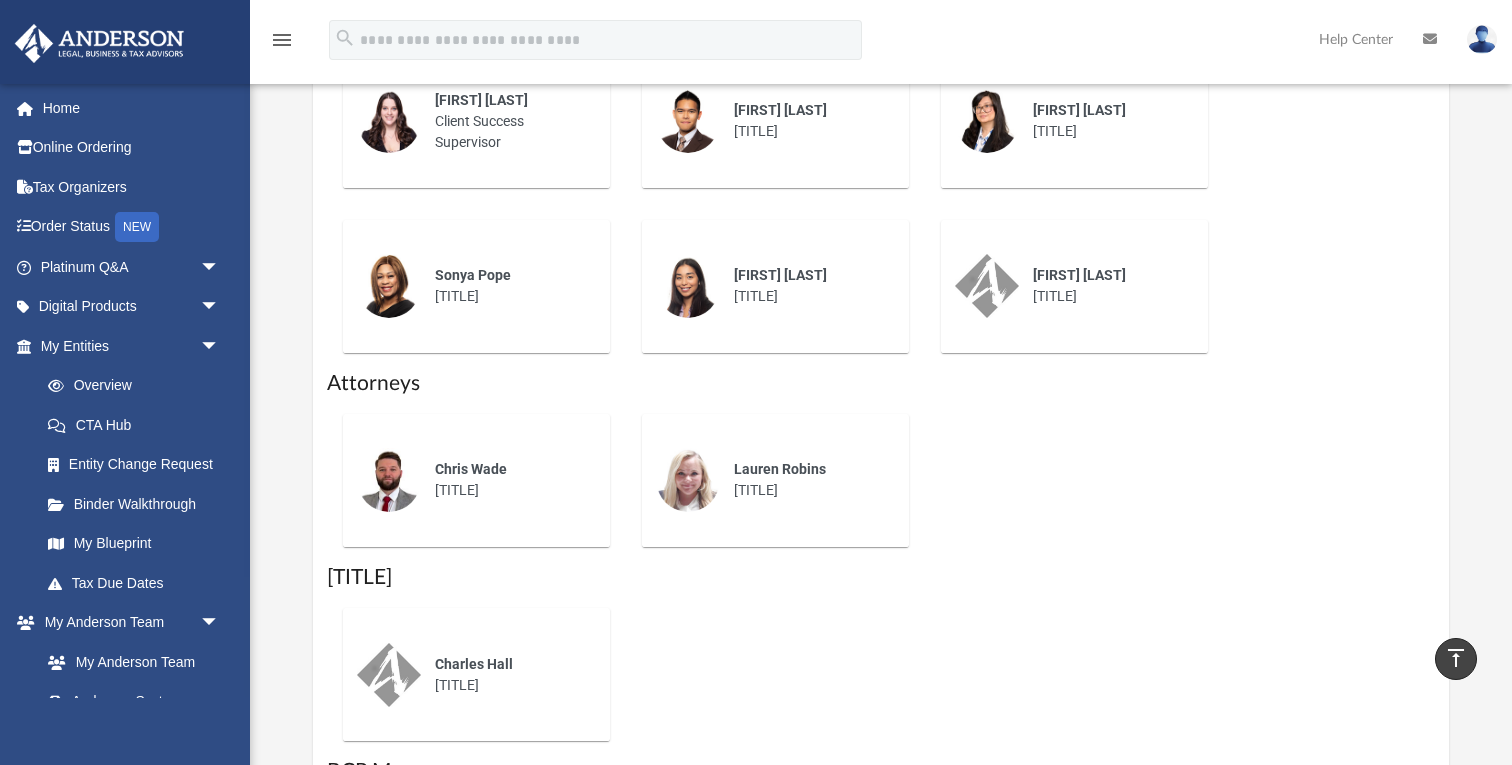 scroll, scrollTop: 920, scrollLeft: 0, axis: vertical 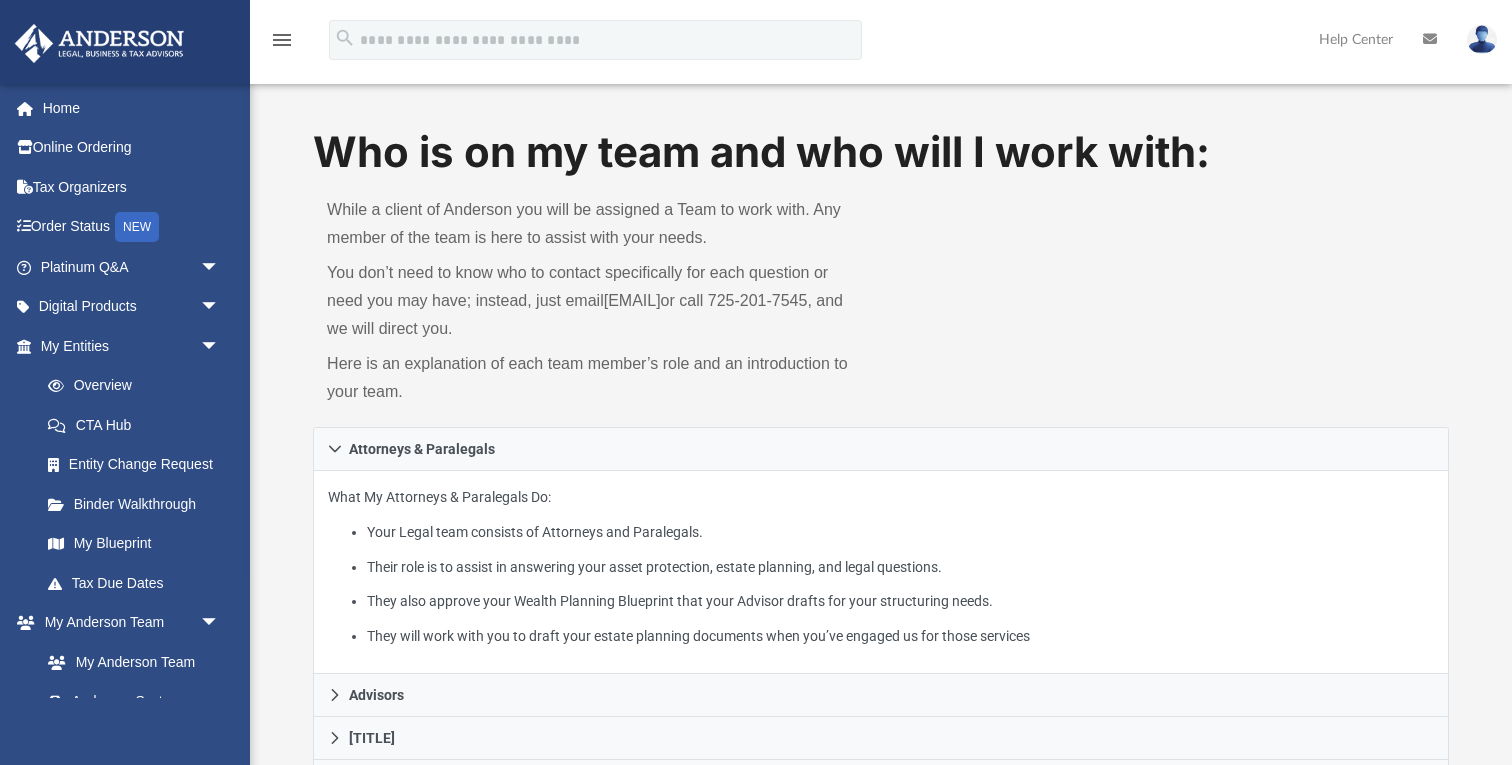 click on "Who is on my team and who will I work with: While a client of Anderson you will be assigned a Team to work with. Any member of the team is here to assist with your needs. You don’t need to know who to contact specifically for each question or need you may have; instead, just email [EMAIL] or call [PHONE], and we will direct you." at bounding box center (881, 275) 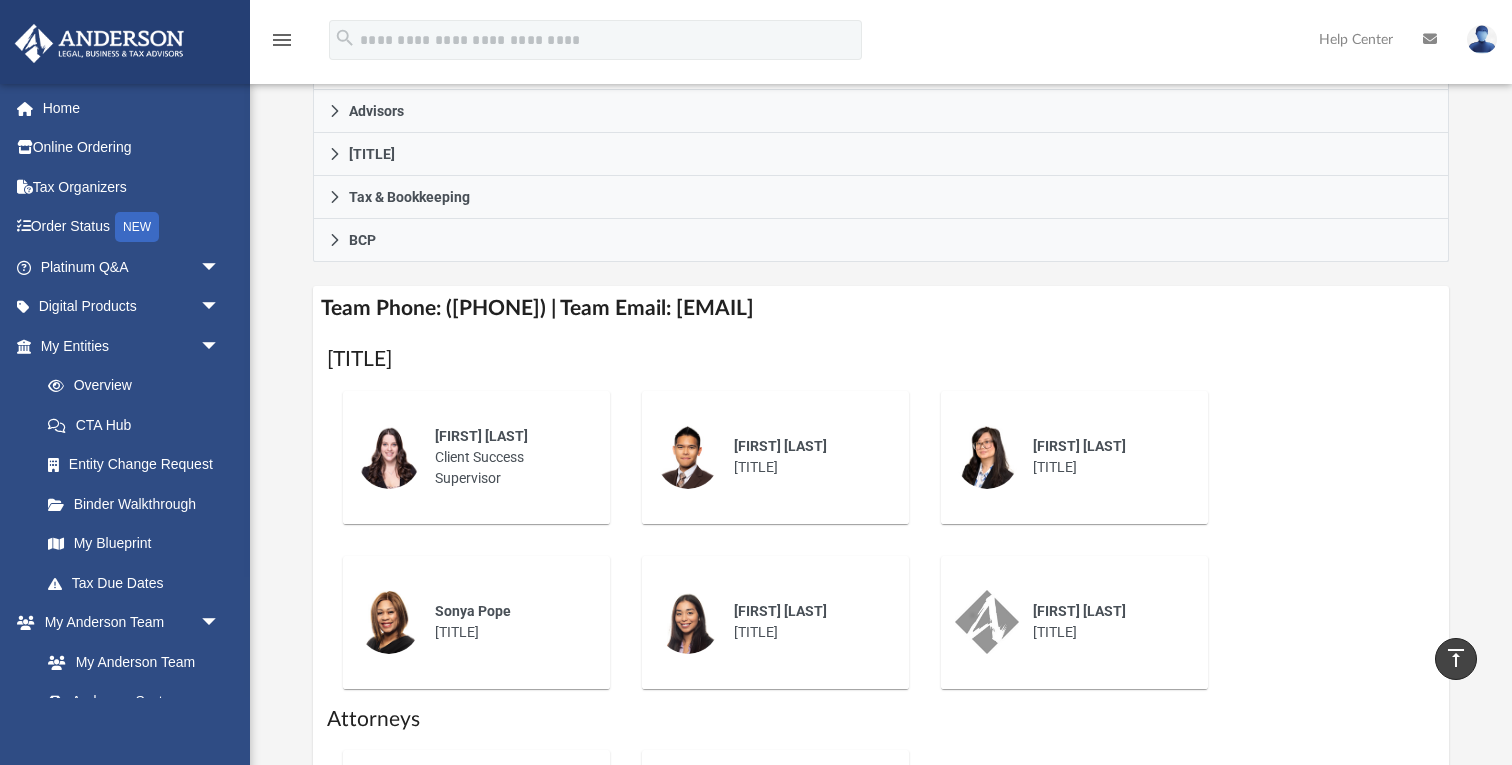scroll, scrollTop: 600, scrollLeft: 0, axis: vertical 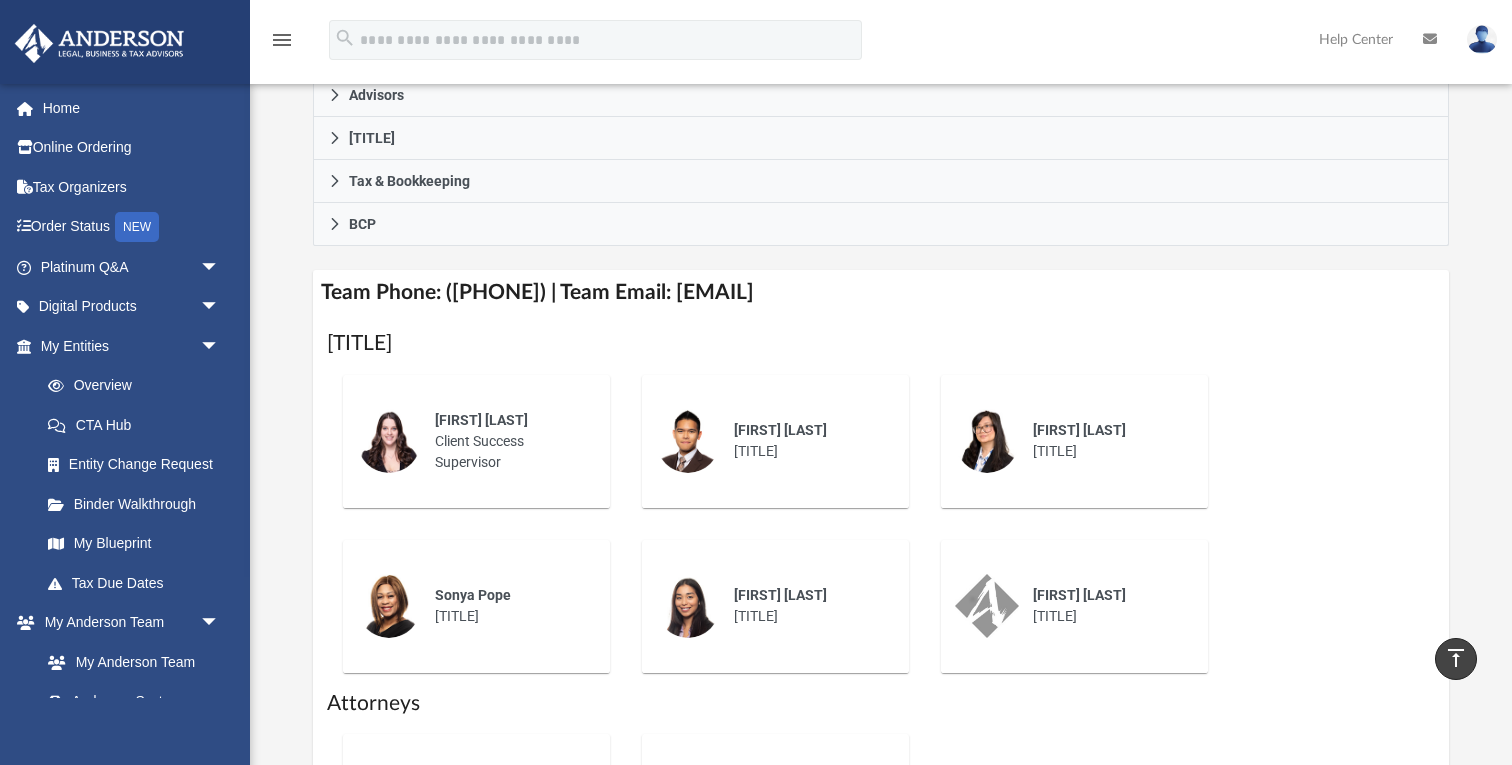 drag, startPoint x: 730, startPoint y: 290, endPoint x: 1051, endPoint y: 276, distance: 321.30515 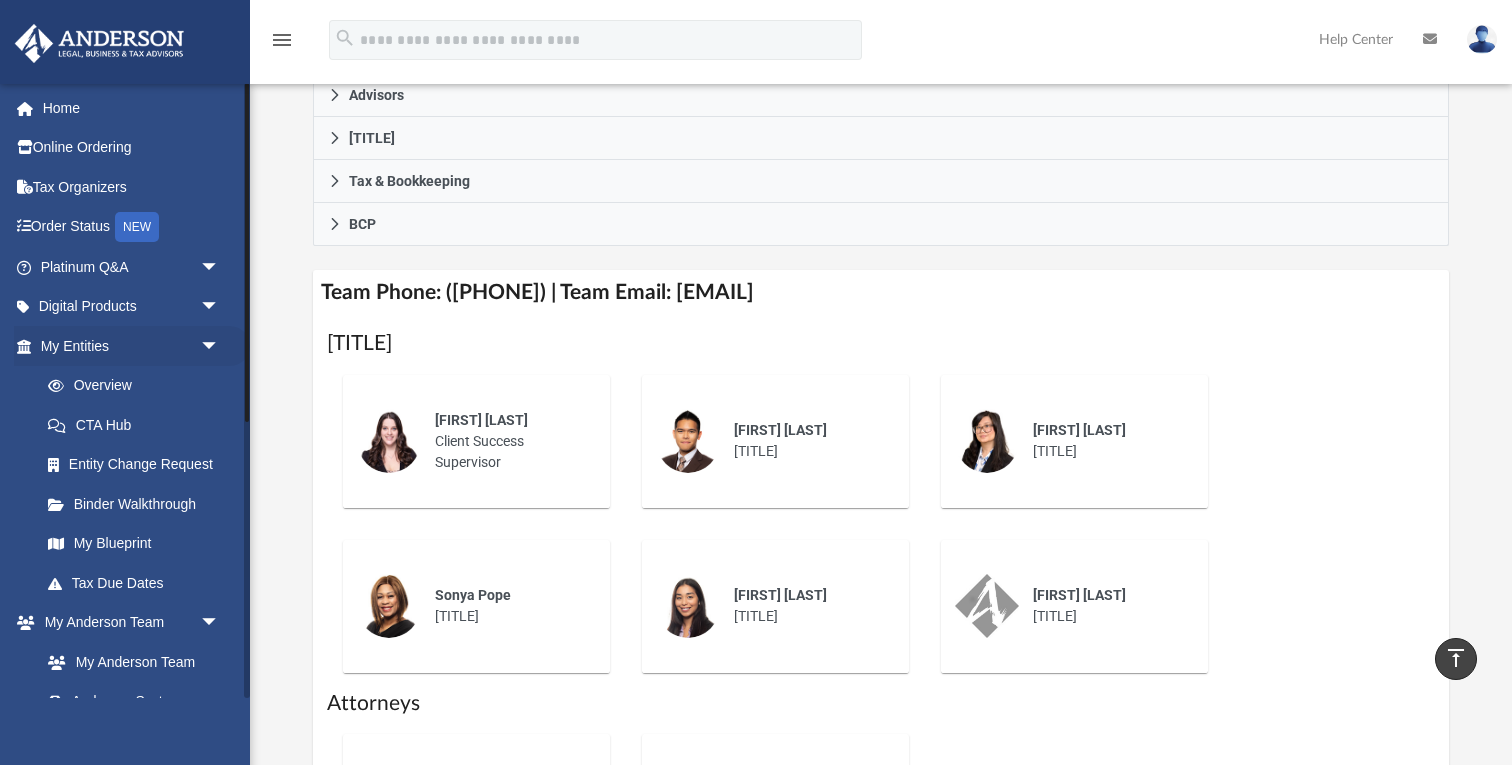 click on "CTA Hub" at bounding box center (132, 425) 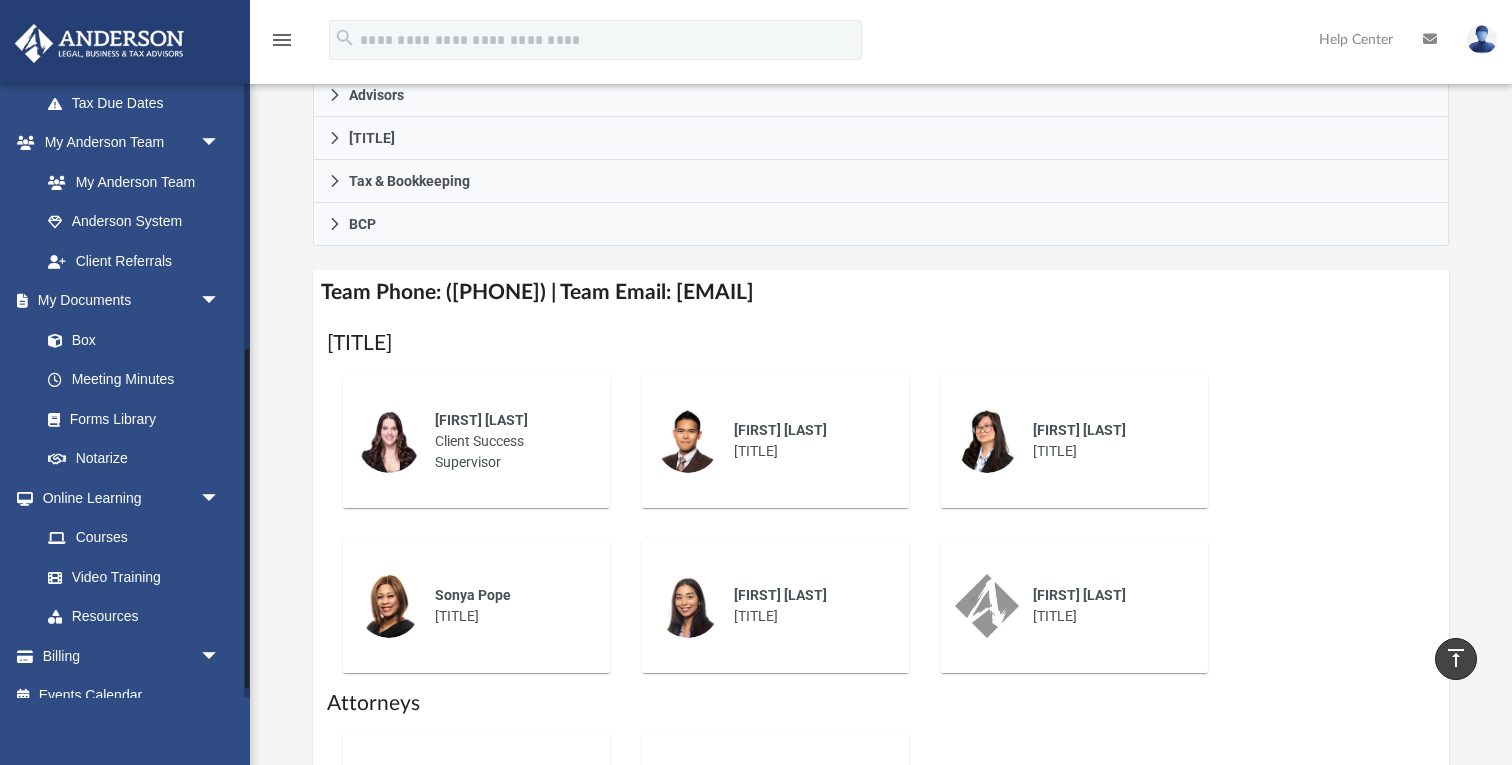 scroll, scrollTop: 502, scrollLeft: 0, axis: vertical 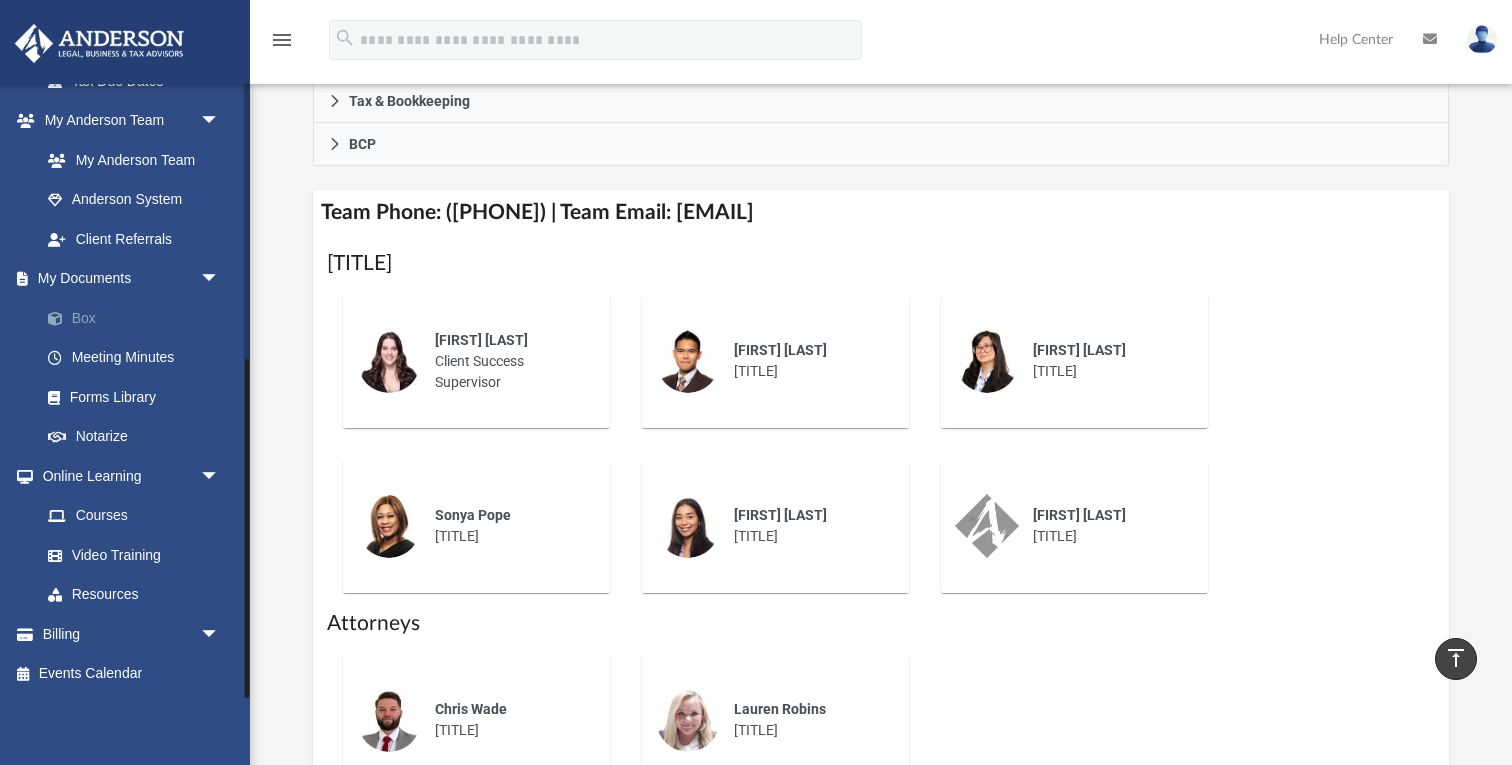 click on "Box" at bounding box center [139, 318] 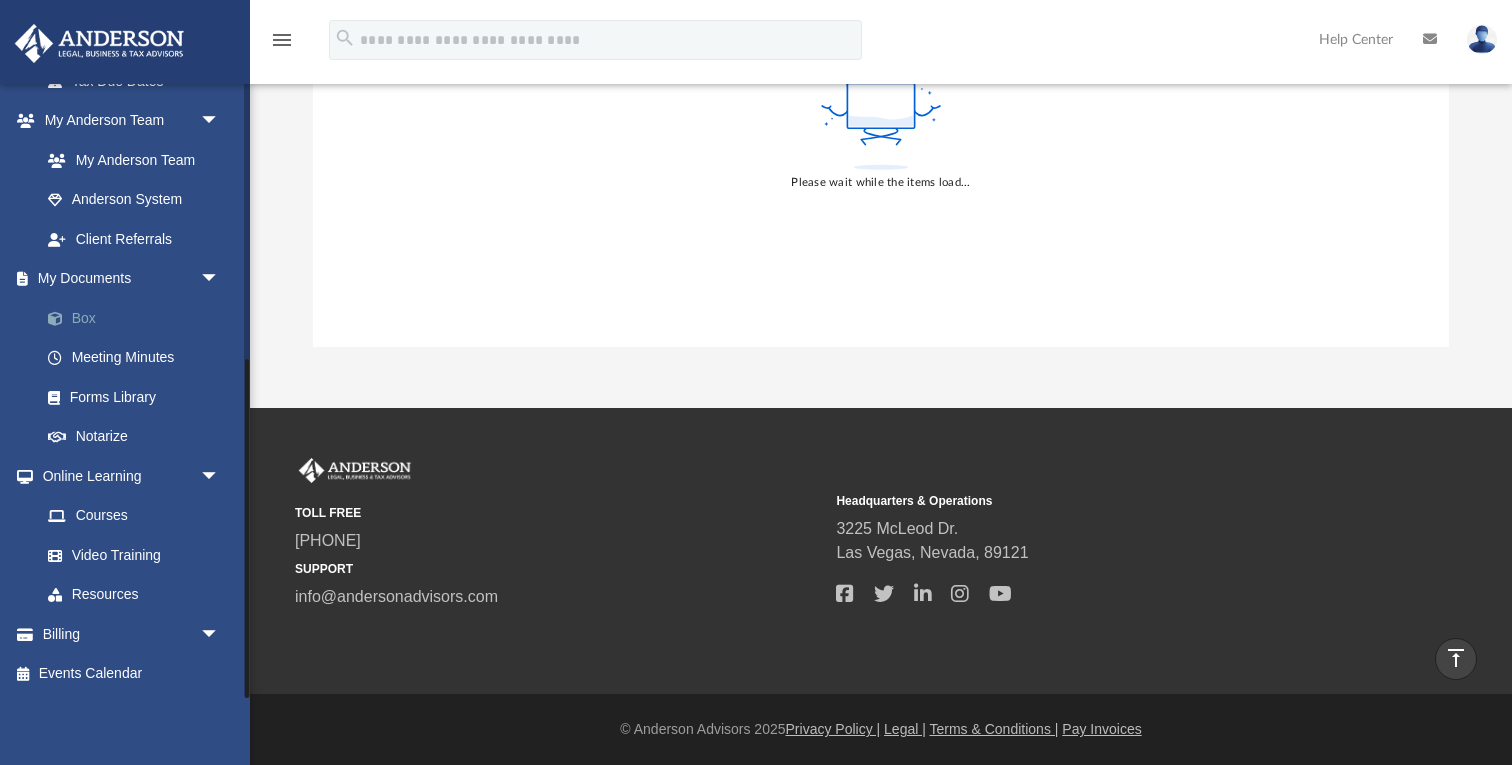 scroll, scrollTop: 415, scrollLeft: 0, axis: vertical 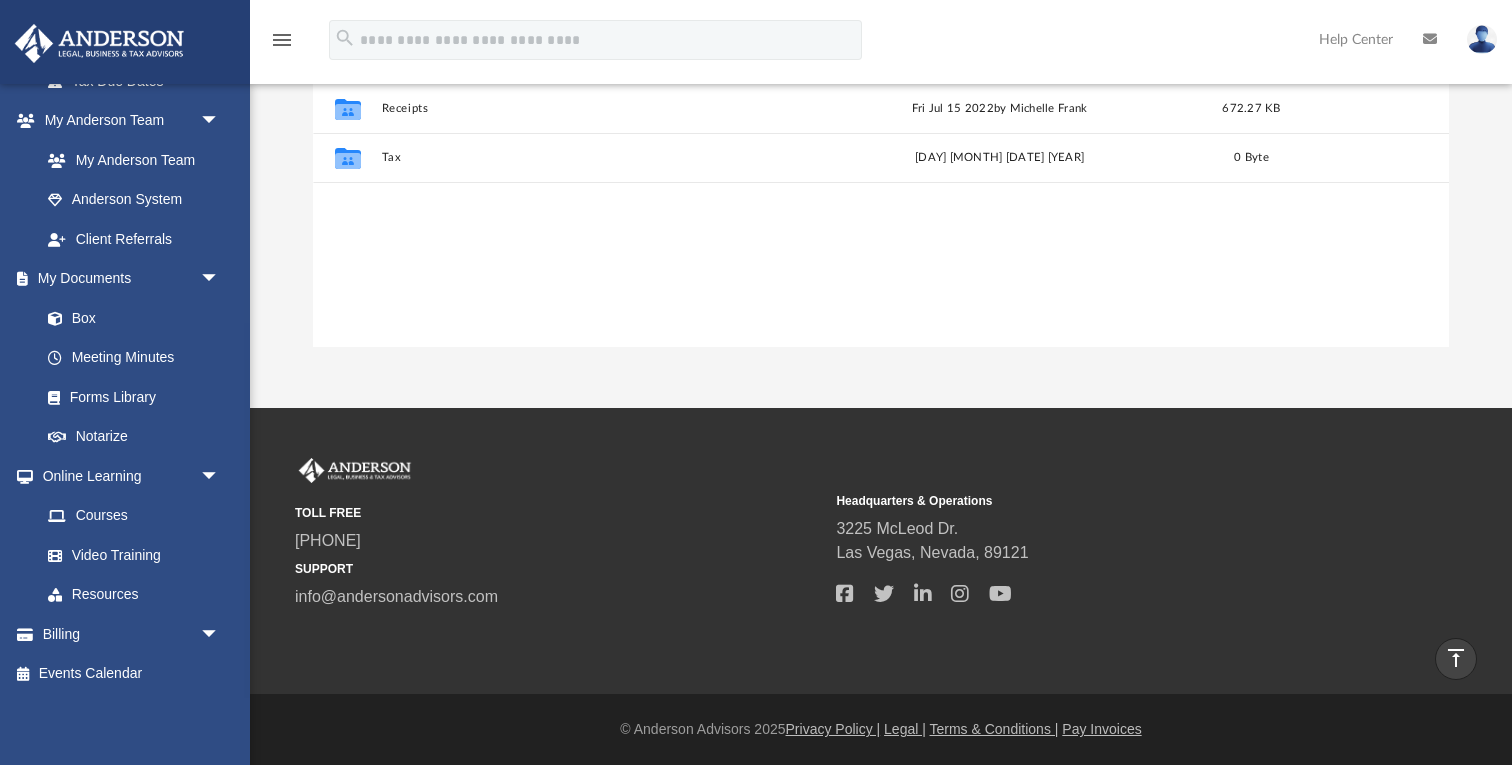 click on "Difficulty viewing your box folder? You can also access your account directly on box.com outside of the portal. No Client Folder Found - Please contact your team for assistance. Viewable-ClientDocs Name Modified Size Collaborated Folder Bookkeeping Wed Feb 19 2020 0 Byte Collaborated Folder Law Wed Apr 30 2025 by ABA_NEST_APP 71.5 MB Collaborated Folder Mail Fri Aug 1 2025 by ABA_NEST_APP 51.88 MB Collaborated Folder Receipts Fri Jul 15 2022 by [FIRST] [LAST] 672.27 KB Collaborated Folder Tax Wed Feb 19 2020 0 Byte Loading ..." at bounding box center (881, 27) 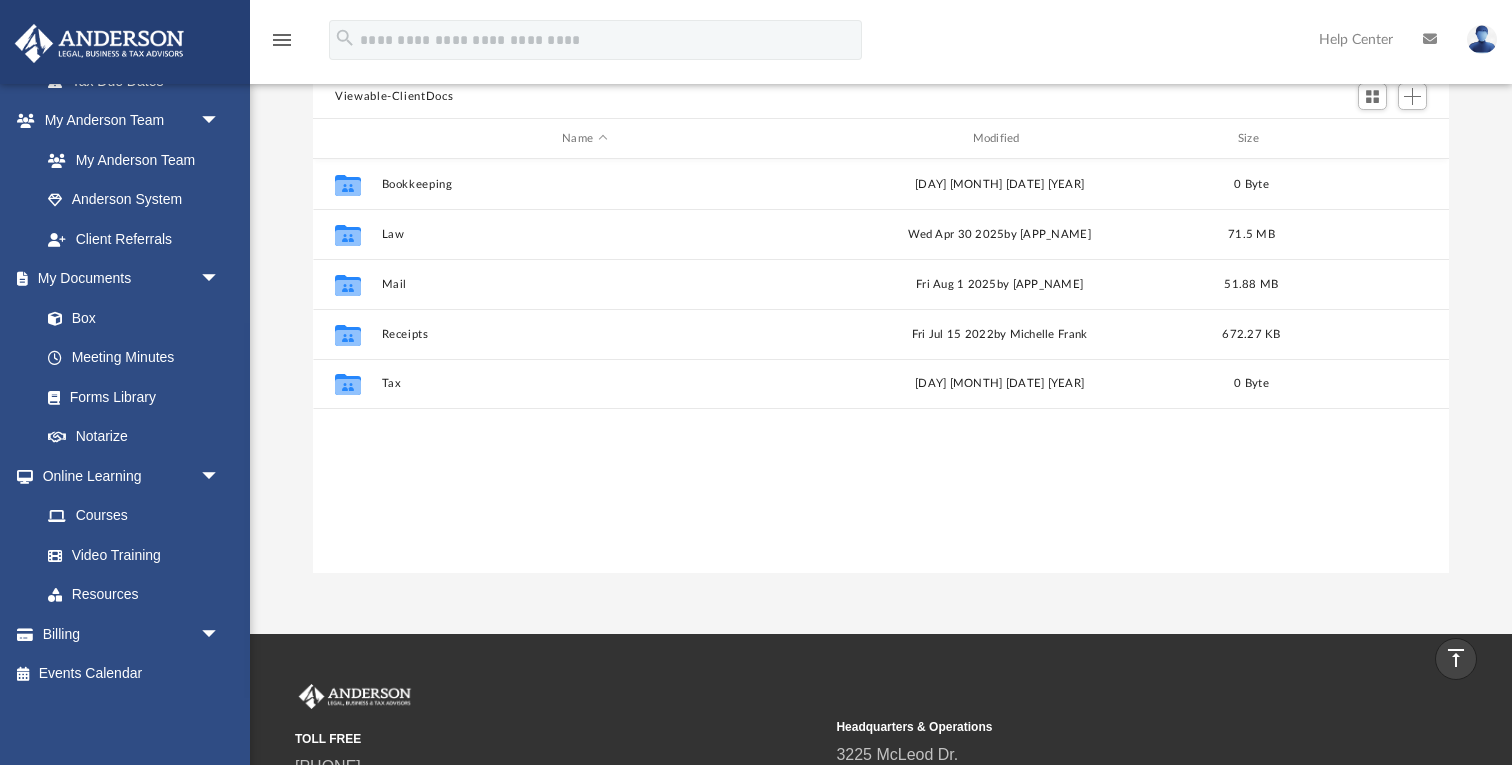 scroll, scrollTop: 175, scrollLeft: 0, axis: vertical 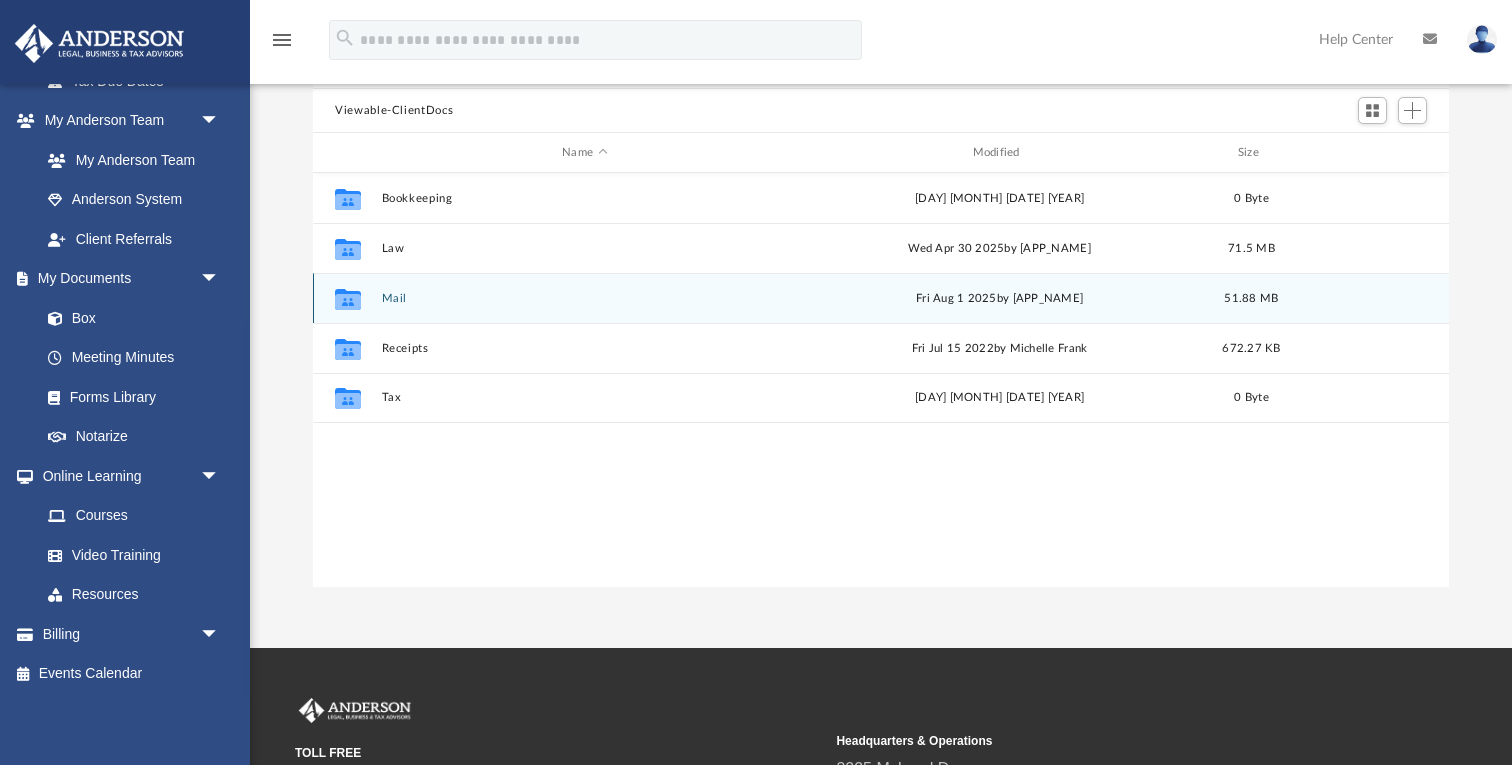 click on "Fri Aug 1 2025  by ABA_NEST_APP" at bounding box center (1000, 299) 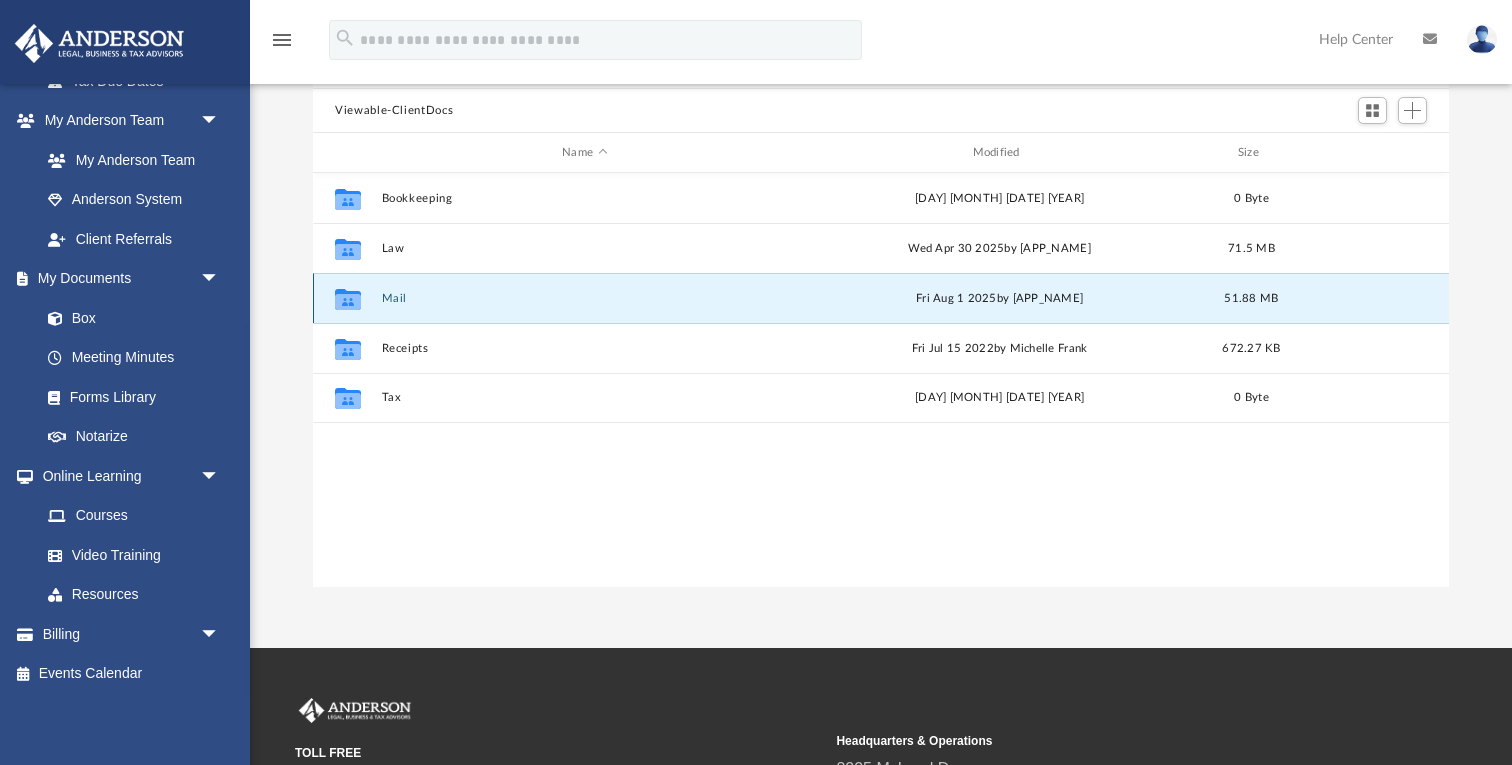 click on "Fri Aug 1 2025  by ABA_NEST_APP" at bounding box center [1000, 299] 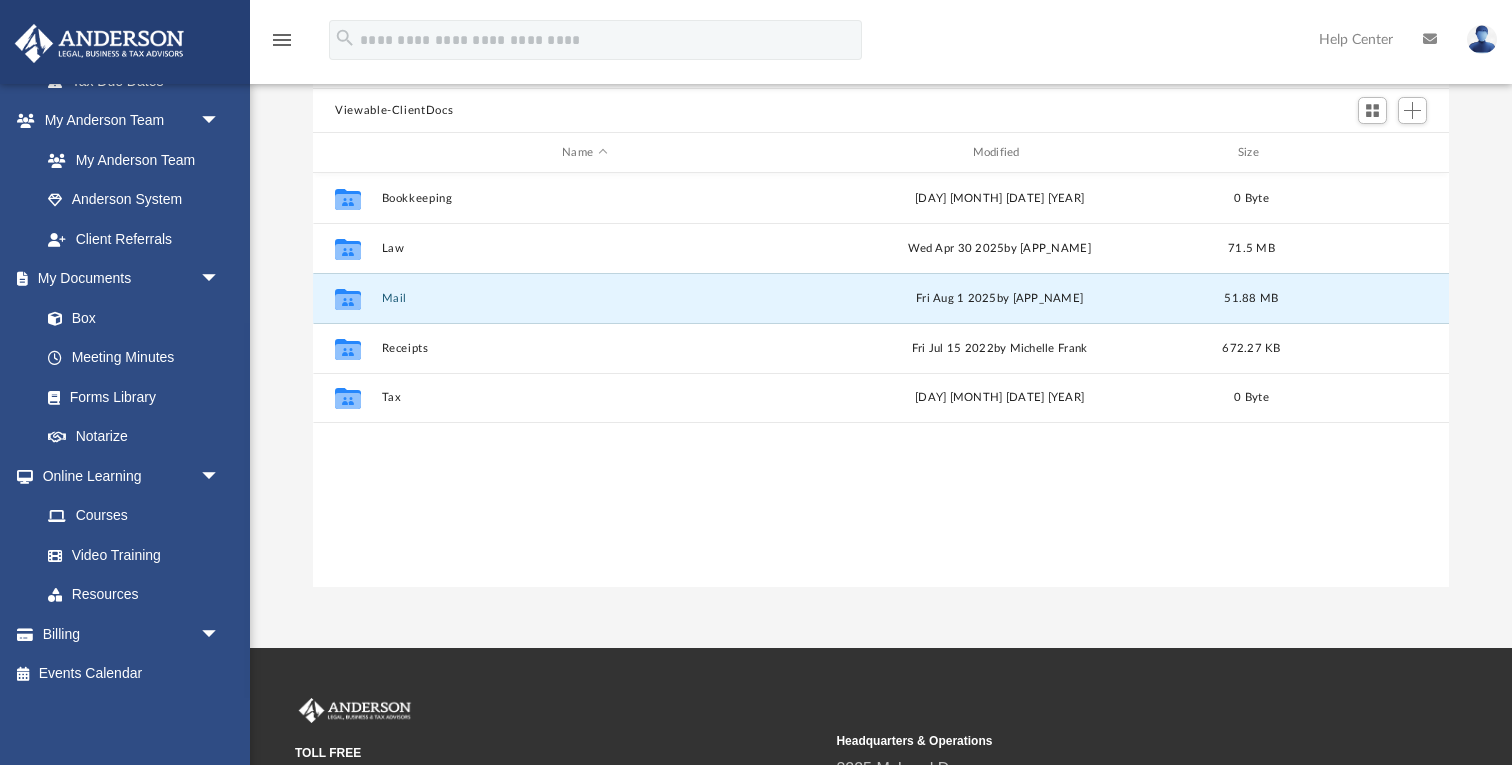 click on "Difficulty viewing your box folder? You can also access your account directly on box.com outside of the portal. No Client Folder Found - Please contact your team for assistance. Viewable-ClientDocs Name Modified Size Collaborated Folder Bookkeeping Wed Feb 19 2020 0 Byte Collaborated Folder Law Wed Apr 30 2025 by ABA_NEST_APP 71.5 MB Collaborated Folder Mail Fri Aug 1 2025 by ABA_NEST_APP 51.88 MB Collaborated Folder Receipts Fri Jul 15 2022 by [FIRST] [LAST] 672.27 KB Collaborated Folder Tax Wed Feb 19 2020 0 Byte Loading ..." at bounding box center [881, 267] 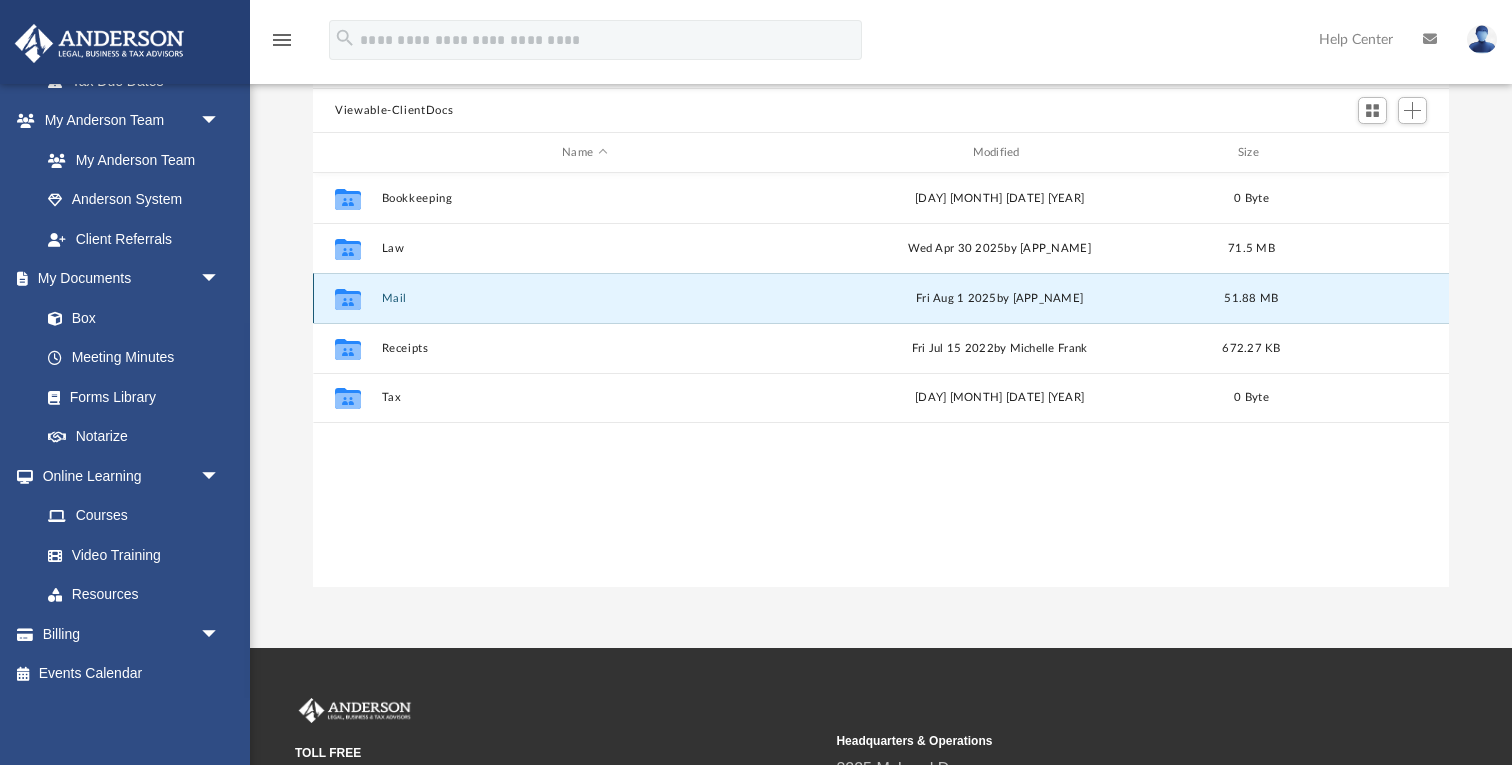 click on "Mail" at bounding box center [585, 298] 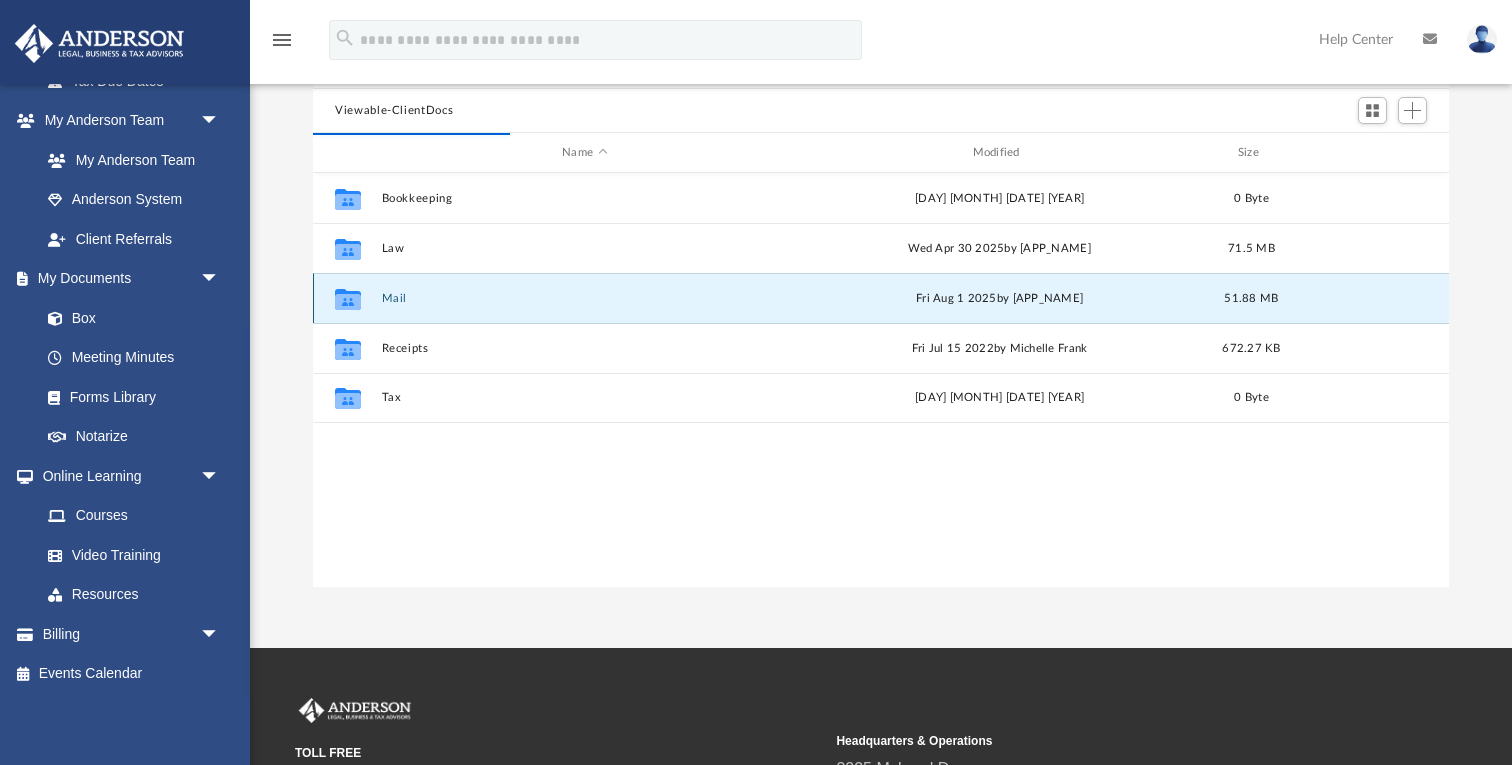 click on "Mail" at bounding box center (585, 298) 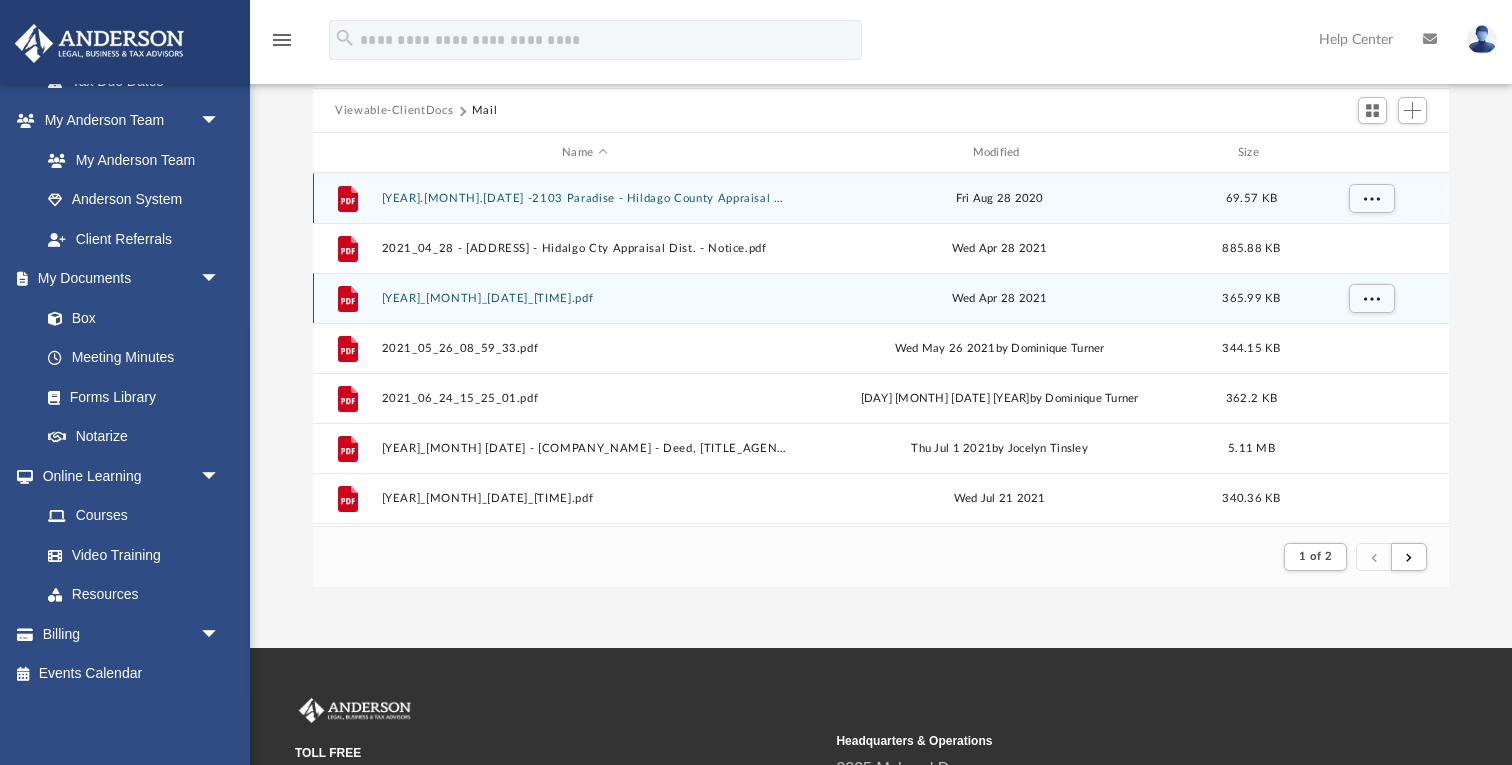 scroll, scrollTop: 393, scrollLeft: 1135, axis: both 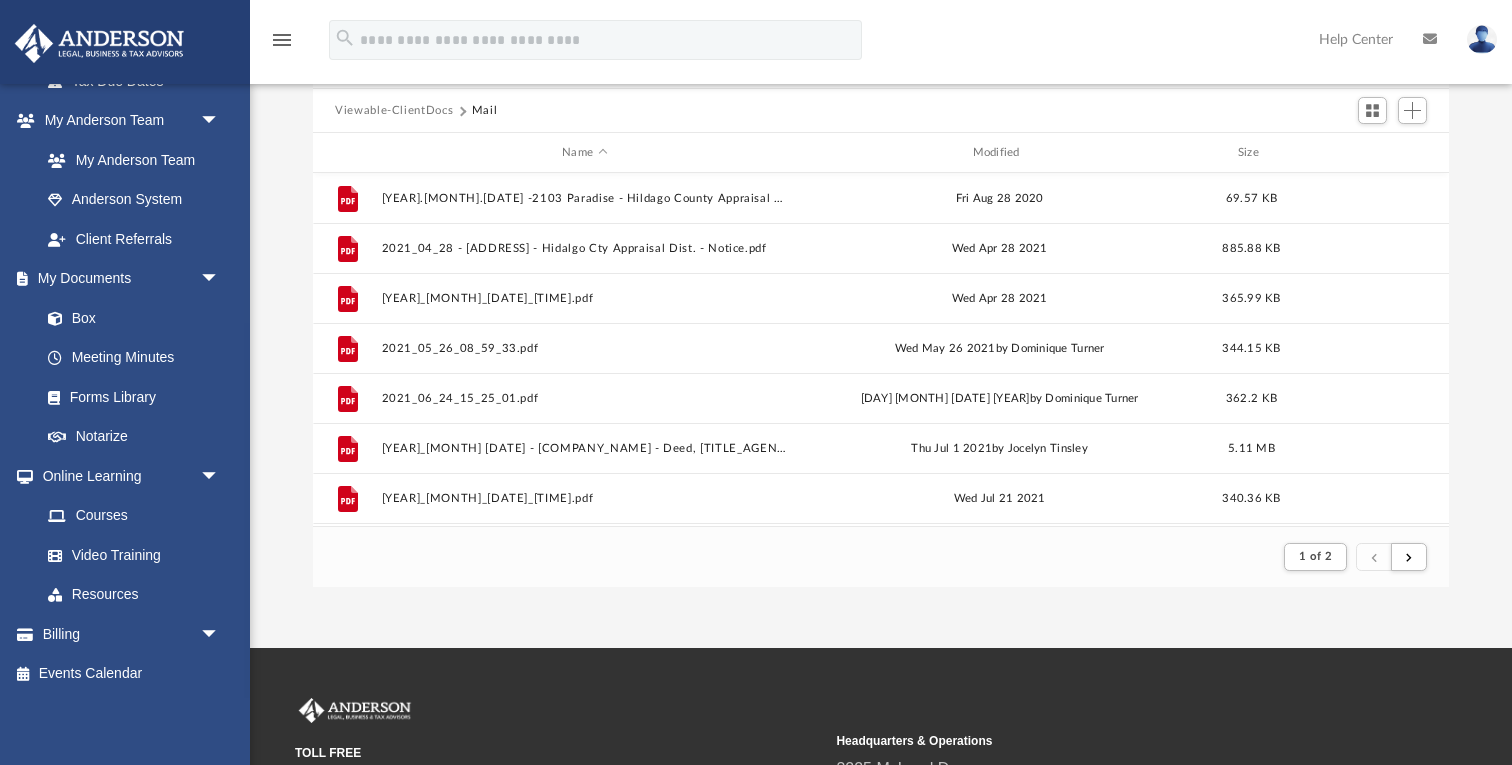 click on "Difficulty viewing your box folder? You can also access your account directly on box.com outside of the portal. No Client Folder Found - Please contact your team for assistance. Viewable-ClientDocs Mail Name Modified Size File 2020.[MONTH].[DATE] -2103 Paradise - Hildago County Appraisal District.pdf [DAY] [MONTH] [DATE] [YEAR] [SIZE] File 2021_[MONTH]_[DATE] - 813 Los Tesoros Dr, LLC - Hidalgo Cty Appraisal Dist. - Notice.pdf [DAY] [MONTH] [DATE] [YEAR] [SIZE] File 2021_[MONTH]_[DATE]_[TIME].pdf [DAY] [MONTH] [DATE] [YEAR] [SIZE] File 2021_[MONTH]_[DATE]_[TIME].pdf [DAY] [MONTH] [DATE] [YEAR] by [PERSON_NAME] [SIZE] File 2021_[MONTH]_[DATE]_[TIME].pdf [DAY] [MONTH] [DATE] [YEAR] by [PERSON_NAME] [SIZE] File 2021_[MONTH] [DATE] - Loretta -Republic LLC - Deed, Landsel Title Agency Inc.pdf [DAY] [MONTH] [DATE] [YEAR] by [PERSON_NAME] [SIZE] File 2021_[MONTH]_[DATE]_[TIME].pdf [DAY] [MONTH] [DATE] [YEAR] [SIZE] File 2021_[MONTH]_[DATE]_[TIME].pdf [DAY] [MONTH] [DATE] [YEAR] by [PERSON_NAME] [SIZE] File 2021_[MONTH]_[DATE]_[TIME].pdf [DAY] [MONTH] [DATE] [YEAR] by [PERSON_NAME] [SIZE] File 2021_[MONTH]_[DATE]_[TIME].pdf [SIZE]" at bounding box center (881, 267) 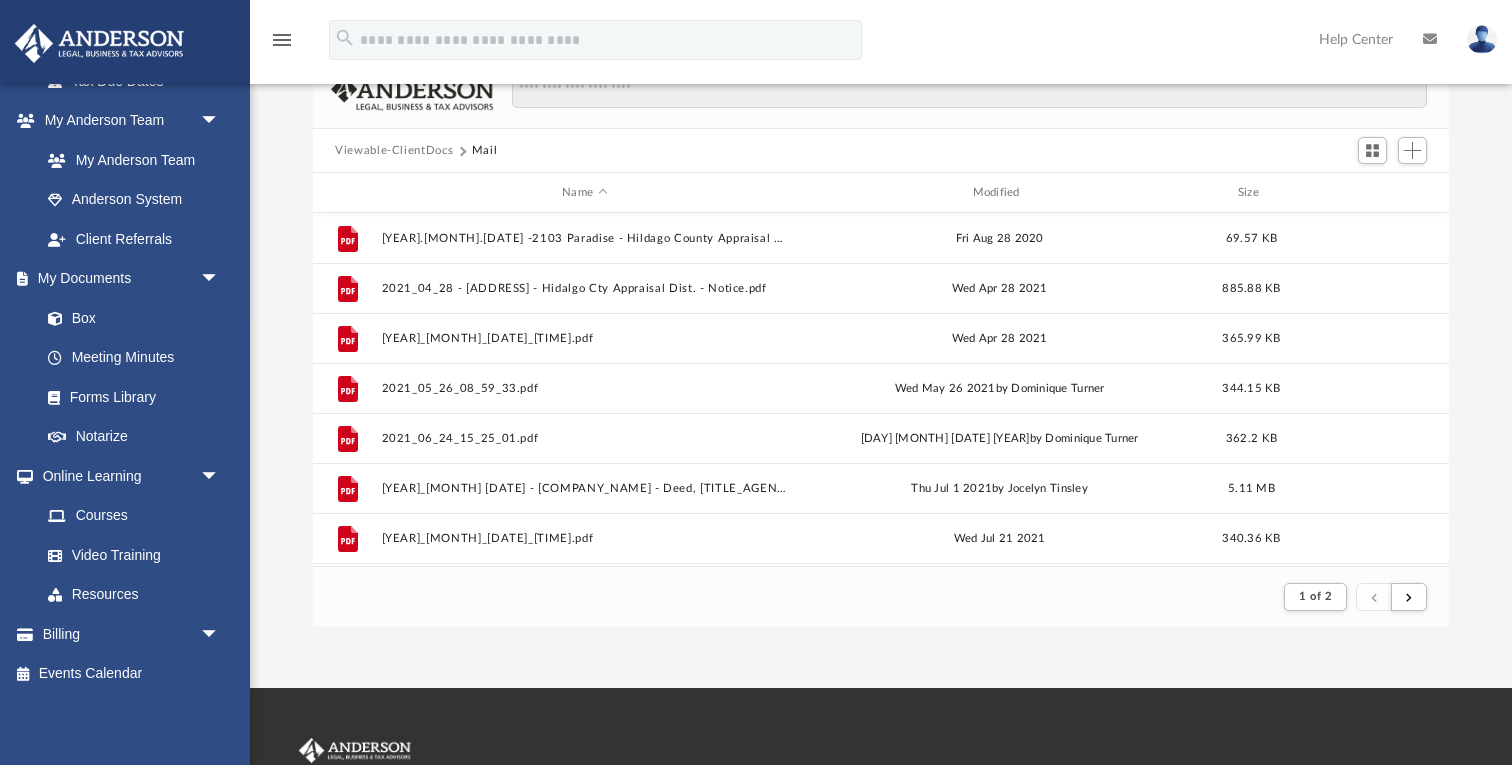 scroll, scrollTop: 120, scrollLeft: 0, axis: vertical 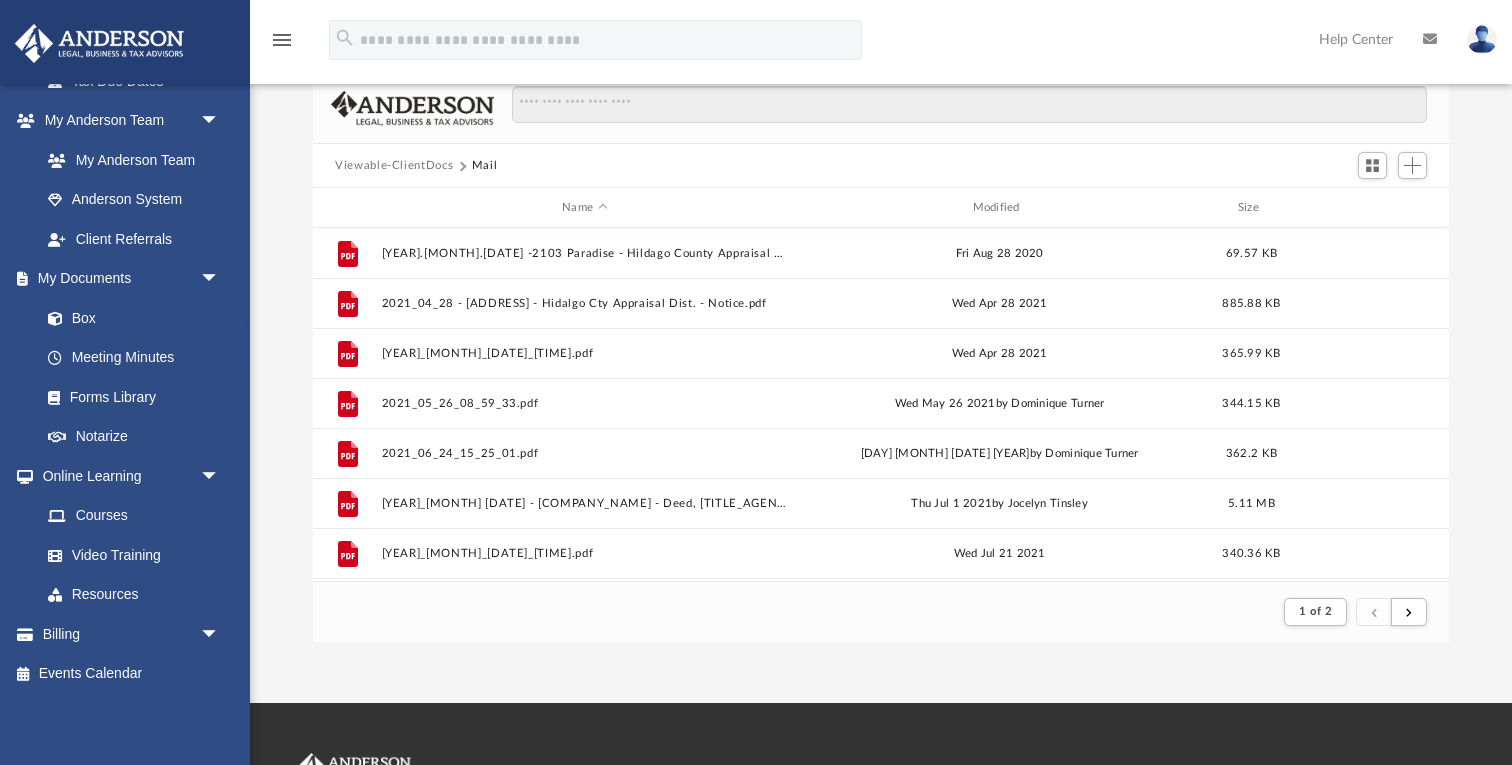 click on "Mail" at bounding box center (485, 166) 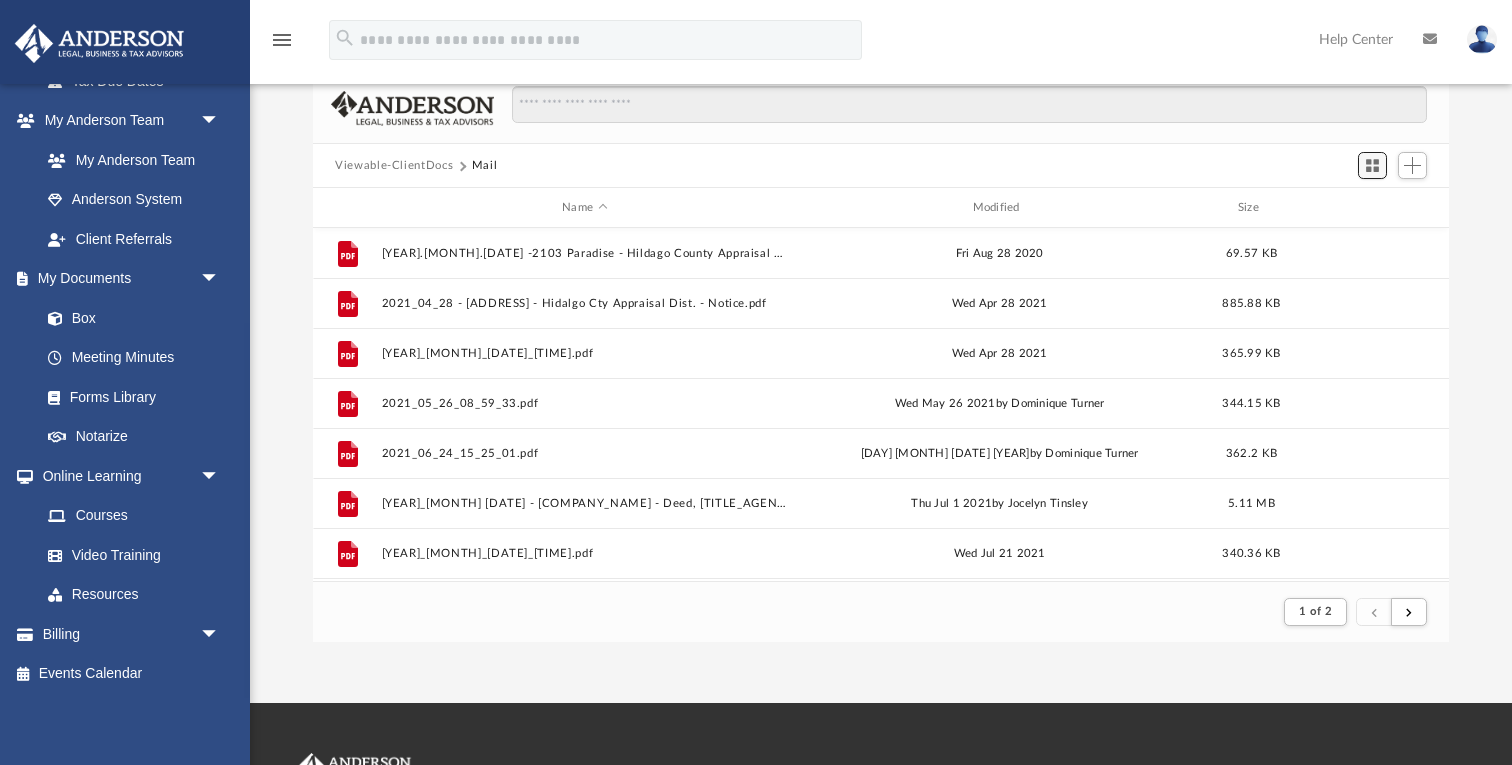 click at bounding box center [1372, 165] 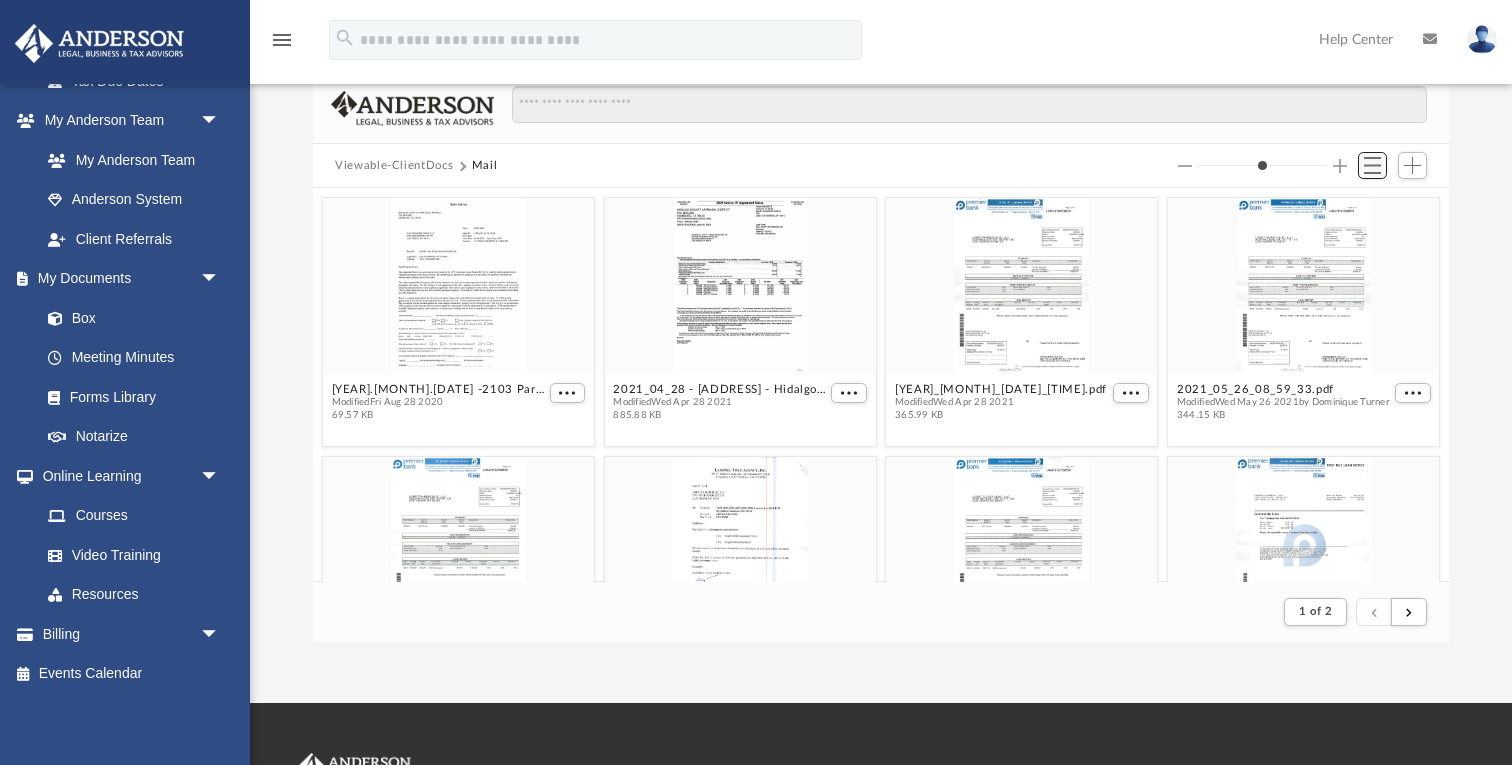 scroll, scrollTop: 1, scrollLeft: 1, axis: both 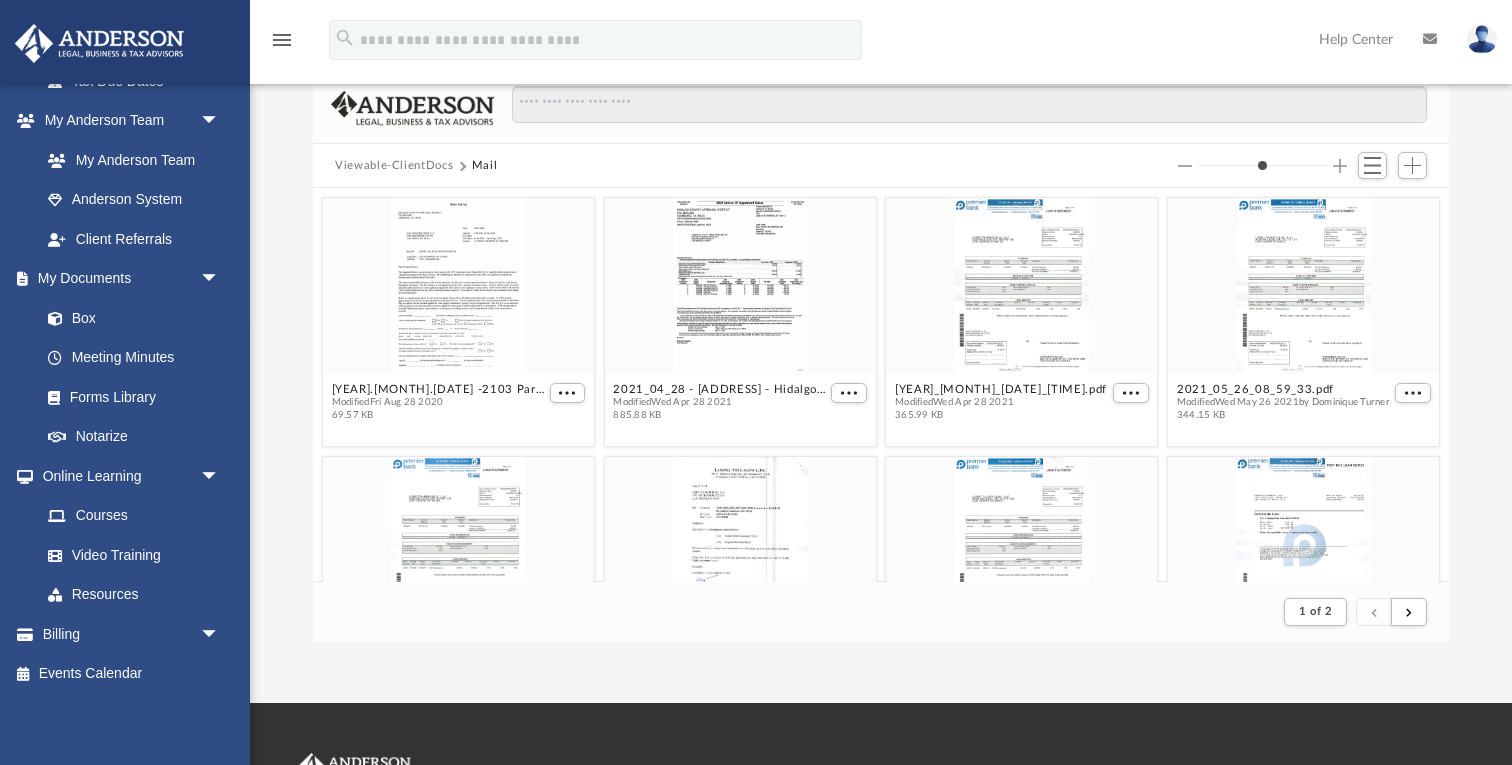 click on "Difficulty viewing your box folder? You can also access your account directly on box.com outside of the portal. No Client Folder Found - Please contact your team for assistance. Viewable-ClientDocs Mail 2020.[MONTH].[DATE] -2103 Paradise - Hildago County Appraisal District.pdf [DAY] [MONTH] [DATE] [YEAR] [SIZE] 2021_[MONTH]_[DATE] - 813 Los Tesoros Dr, LLC - Hidalgo Cty Appraisal Dist. - Notice.pdf [DAY] [MONTH] [DATE] [YEAR] [SIZE] 2021_[MONTH]_[DATE]_[TIME].pdf [DAY] [MONTH] [DATE] [YEAR] [SIZE] 2021_[MONTH]_[DATE]_[TIME].pdf [DAY] [MONTH] [DATE] [YEAR] by [PERSON_NAME] [SIZE] 2021_[MONTH]_[DATE]_[TIME].pdf [DAY] [MONTH] [DATE] [YEAR] by [PERSON_NAME] [SIZE] 2021_[MONTH] [DATE] - Loretta -Republic LLC - Deed, Landsel Title Agency Inc.pdf [DAY] [MONTH] [DATE] [YEAR] by [PERSON_NAME] [SIZE] 2021_[MONTH]_[DATE]_[TIME].pdf [DAY] [MONTH] [DATE] [YEAR] [SIZE] 2021_[MONTH]_[DATE]_[TIME].pdf [DAY] [MONTH] [DATE] [YEAR] by [PERSON_NAME] [SIZE] 2021_[MONTH]_[DATE]_[TIME].pdf [DAY] [MONTH] [DATE] [YEAR] by [PERSON_NAME] [SIZE] 2021_[MONTH]_[DATE]_[TIME].pdf [SIZE]" at bounding box center (881, 322) 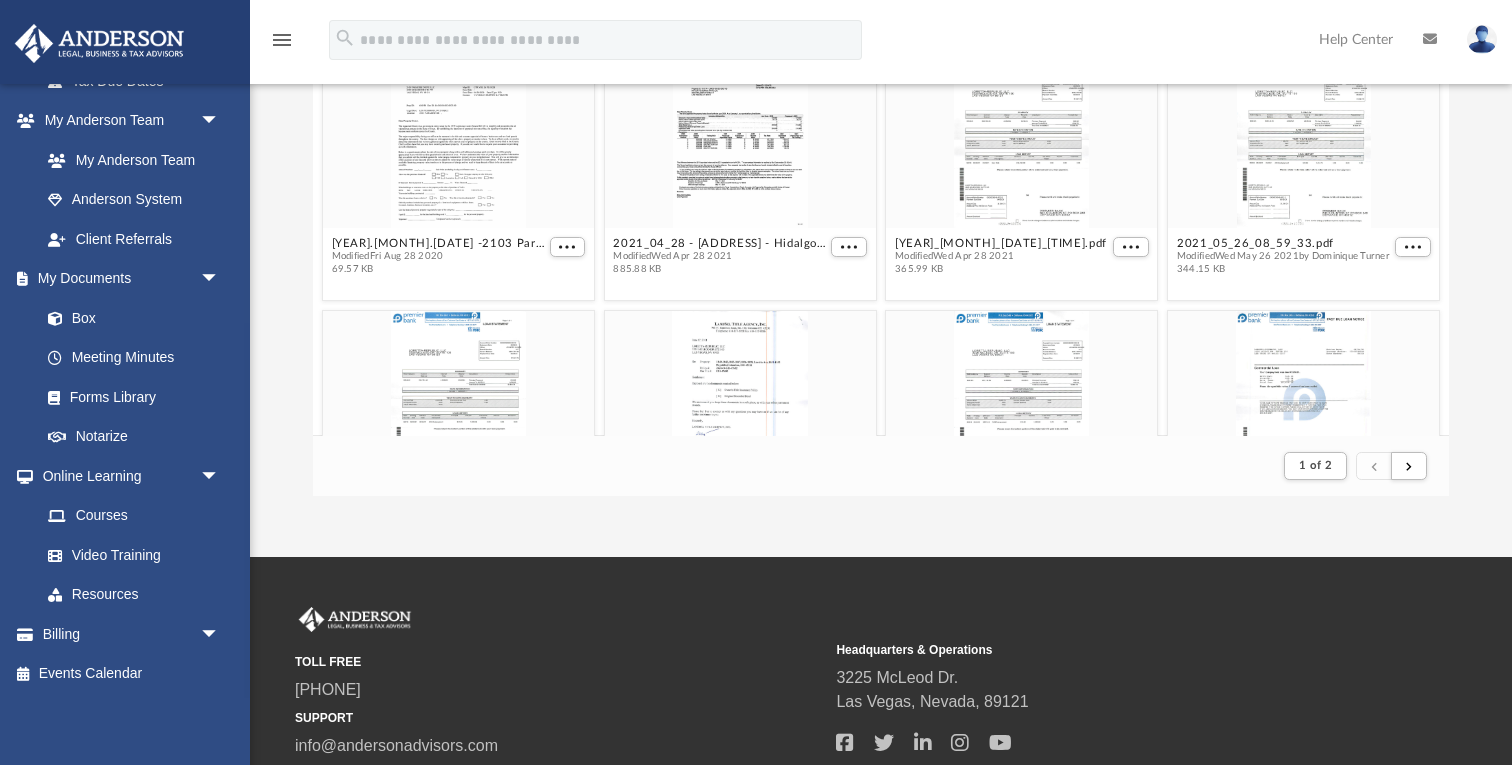 scroll, scrollTop: 280, scrollLeft: 0, axis: vertical 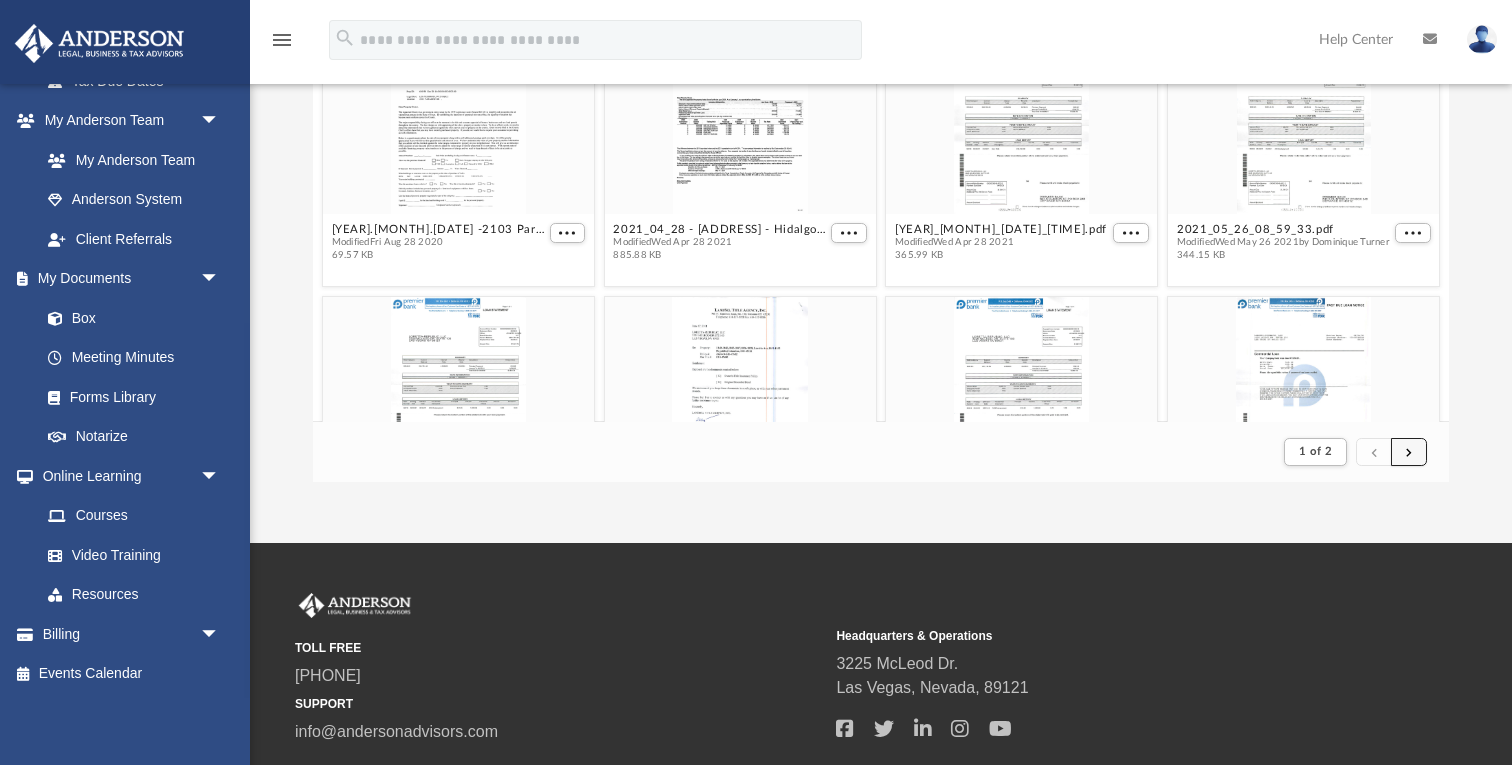 click at bounding box center (1409, 452) 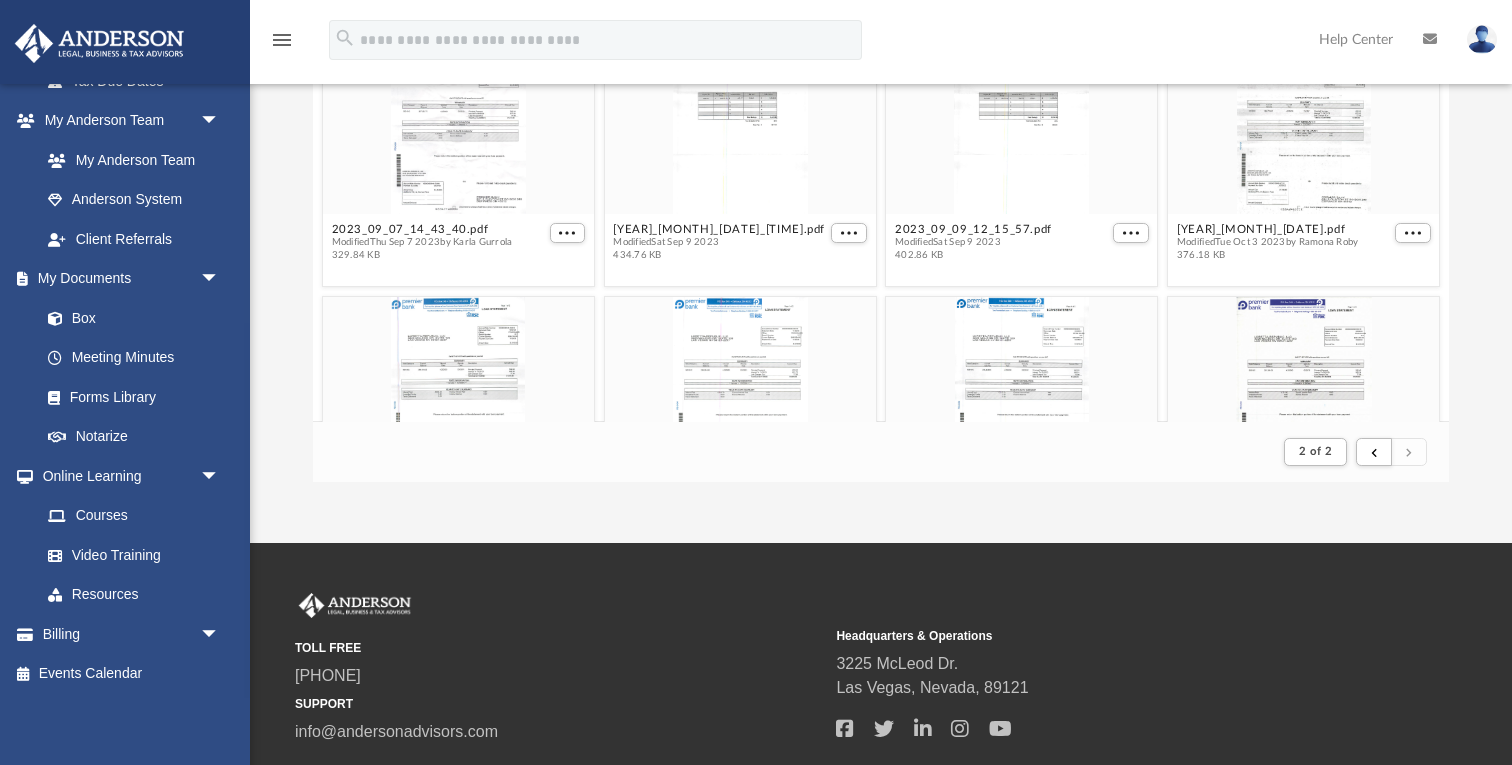 click at bounding box center (1409, 451) 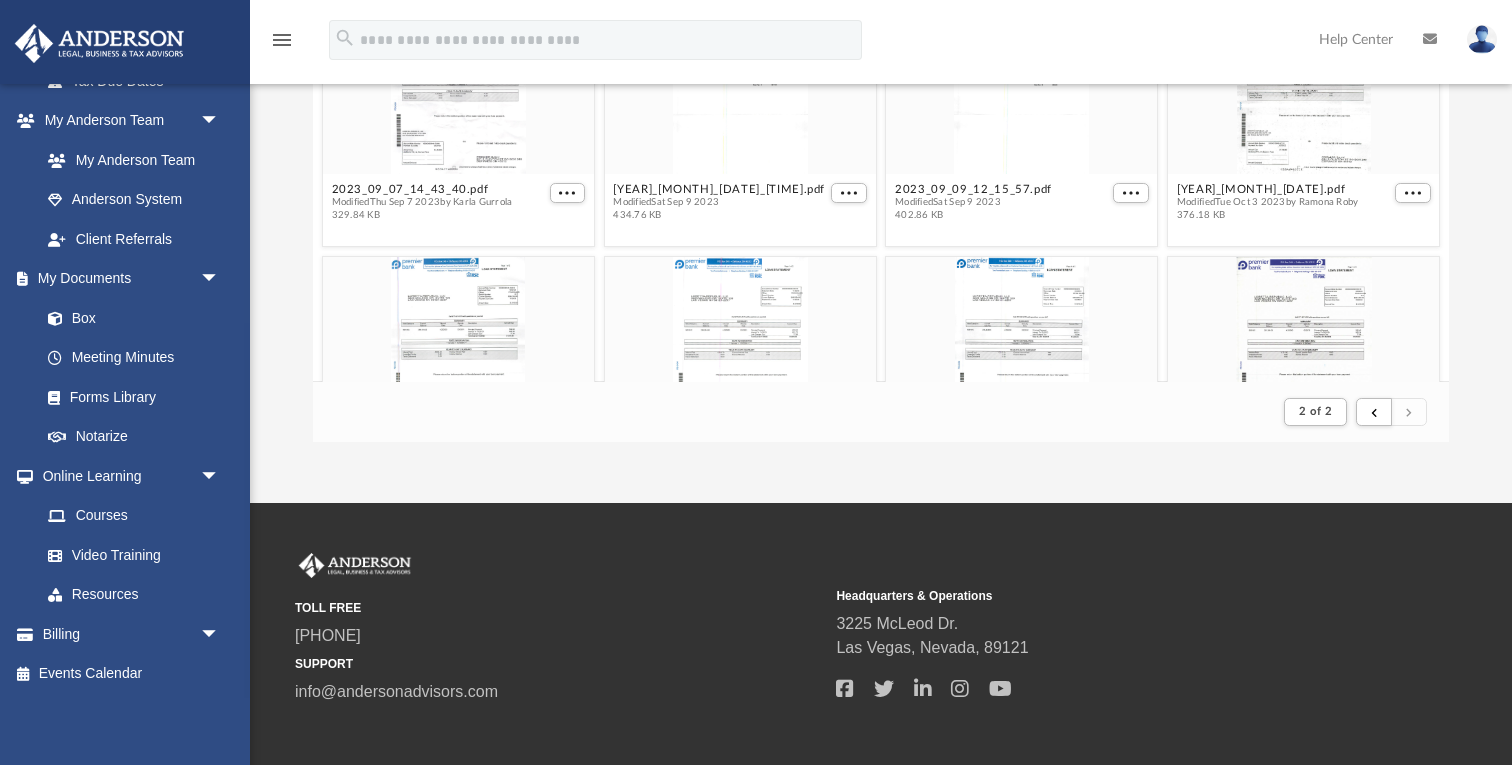 scroll, scrollTop: 360, scrollLeft: 0, axis: vertical 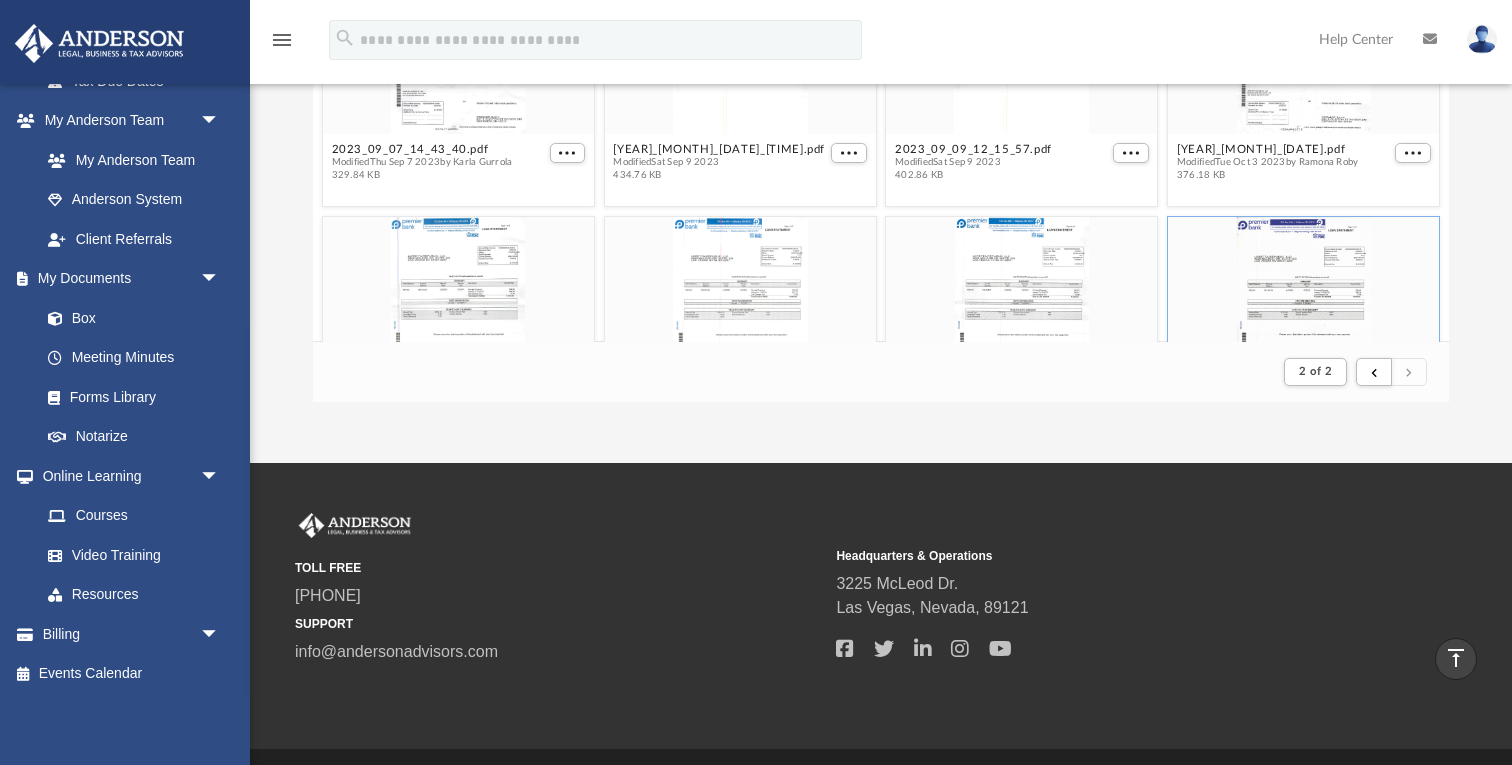 click at bounding box center (1303, 305) 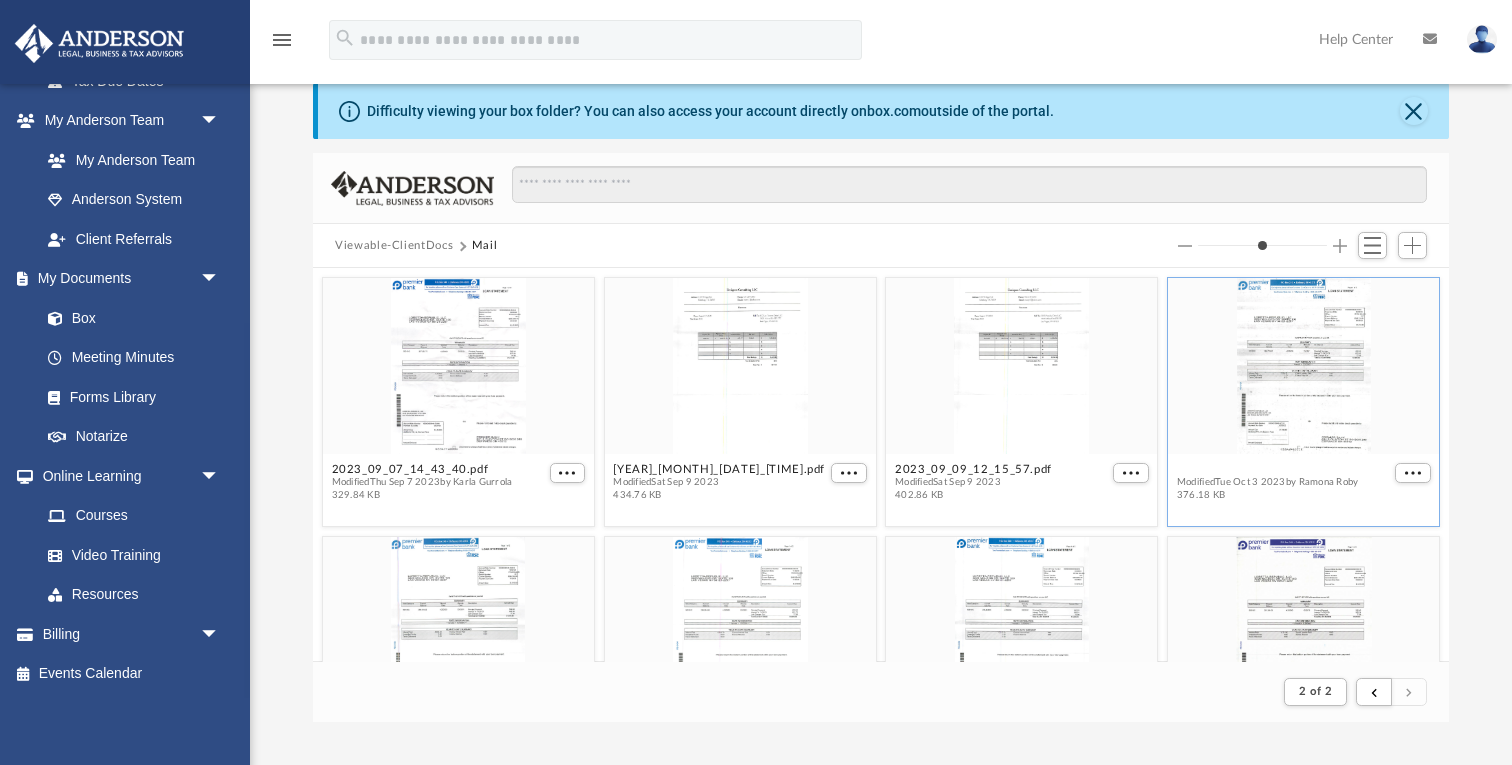 scroll, scrollTop: 0, scrollLeft: 0, axis: both 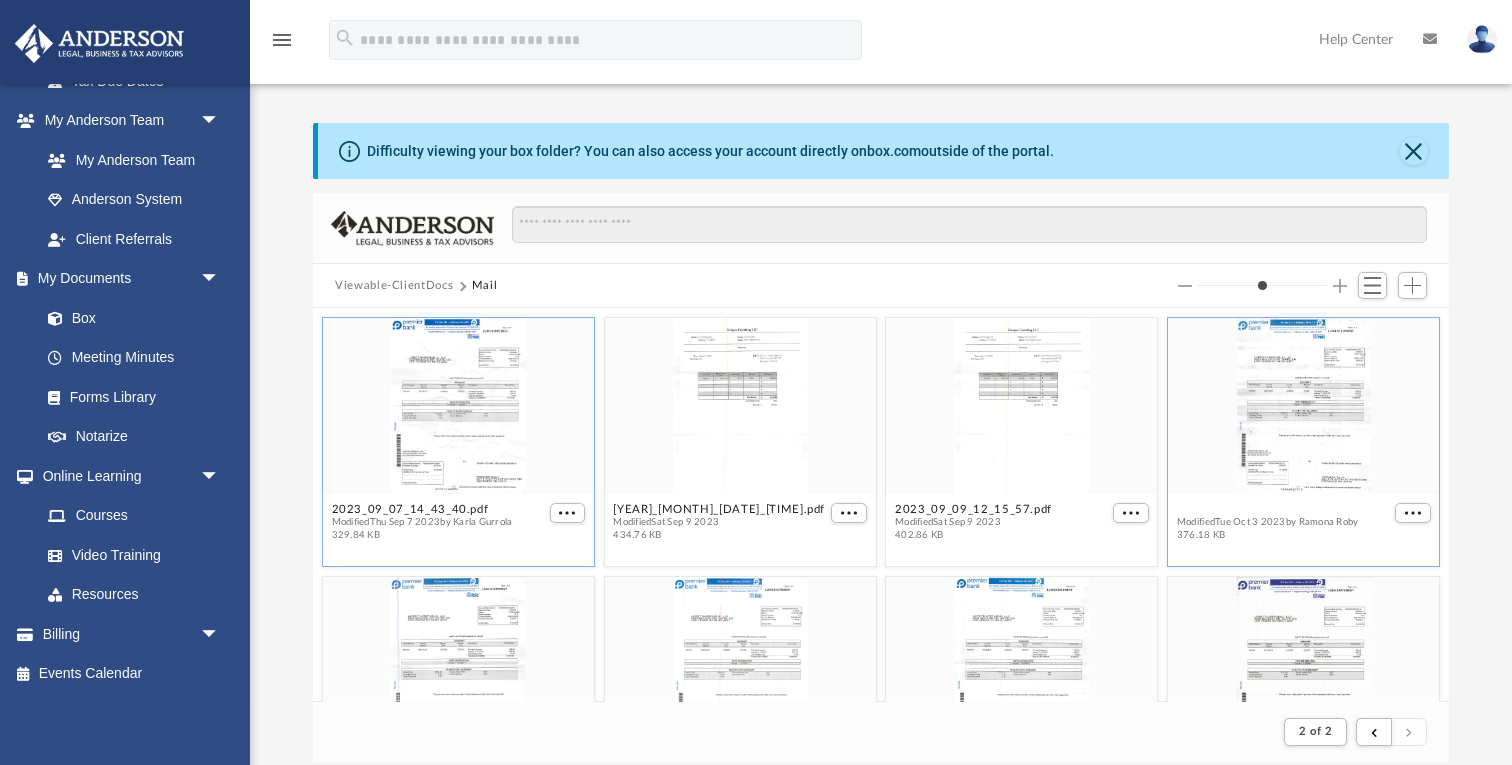 type 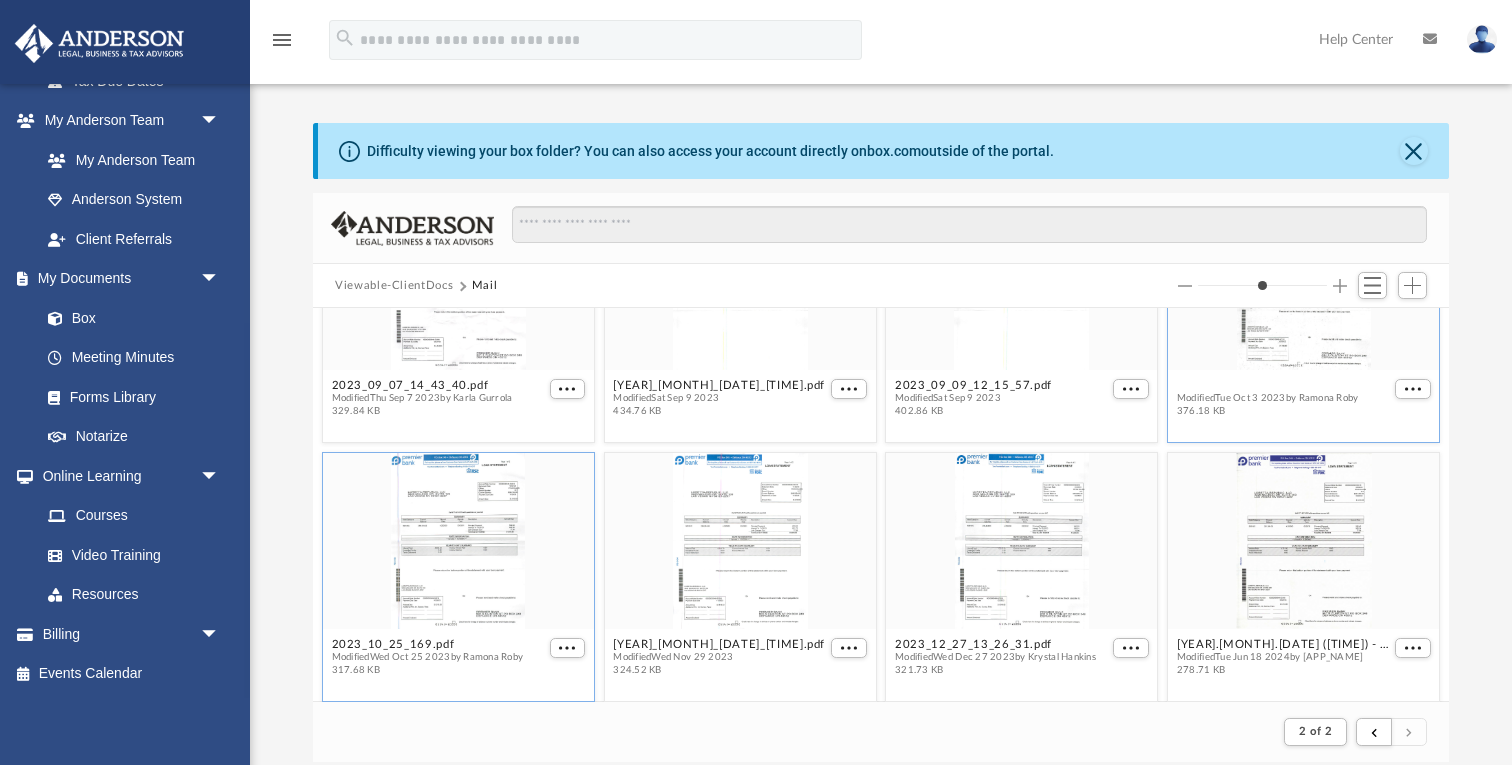scroll, scrollTop: 383, scrollLeft: 0, axis: vertical 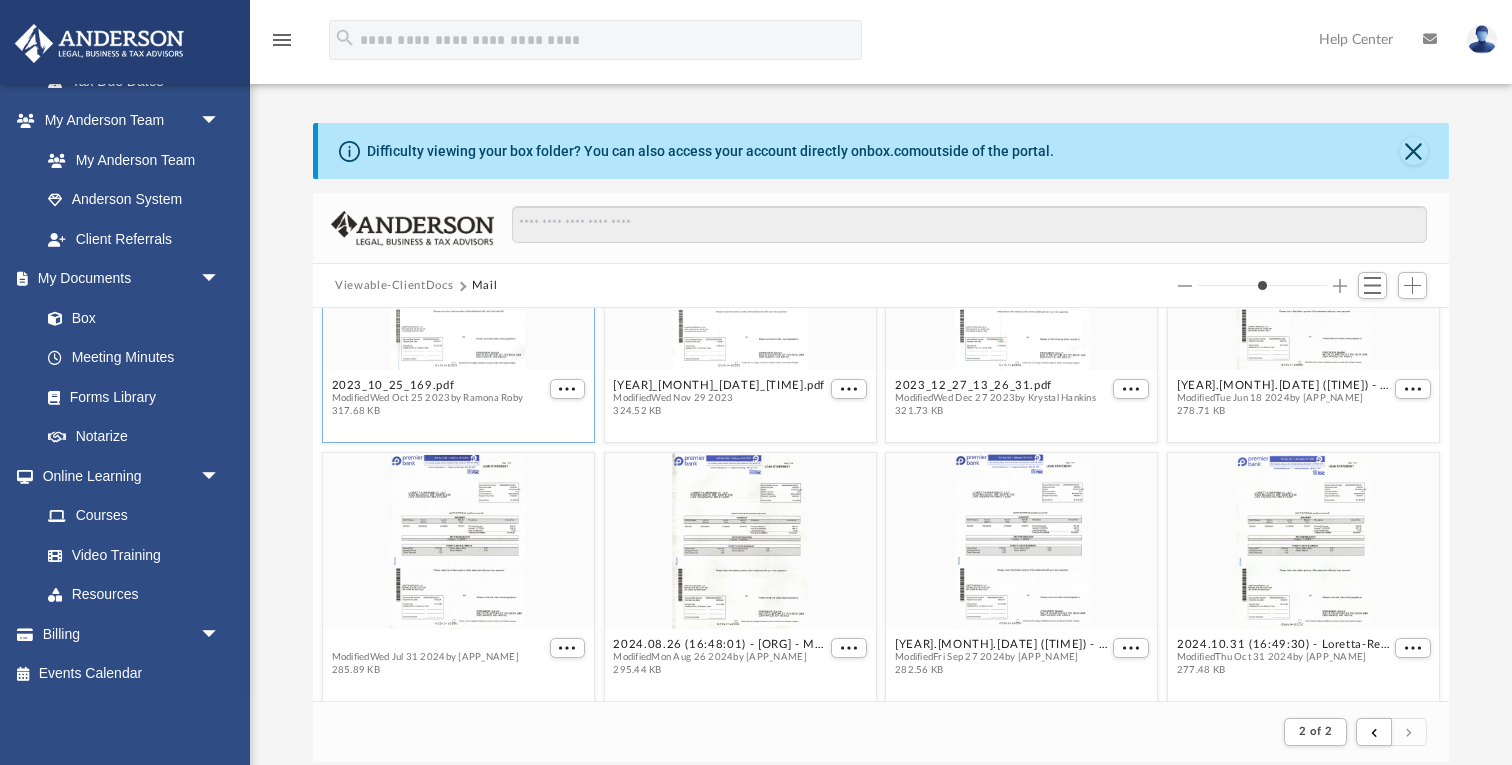 type 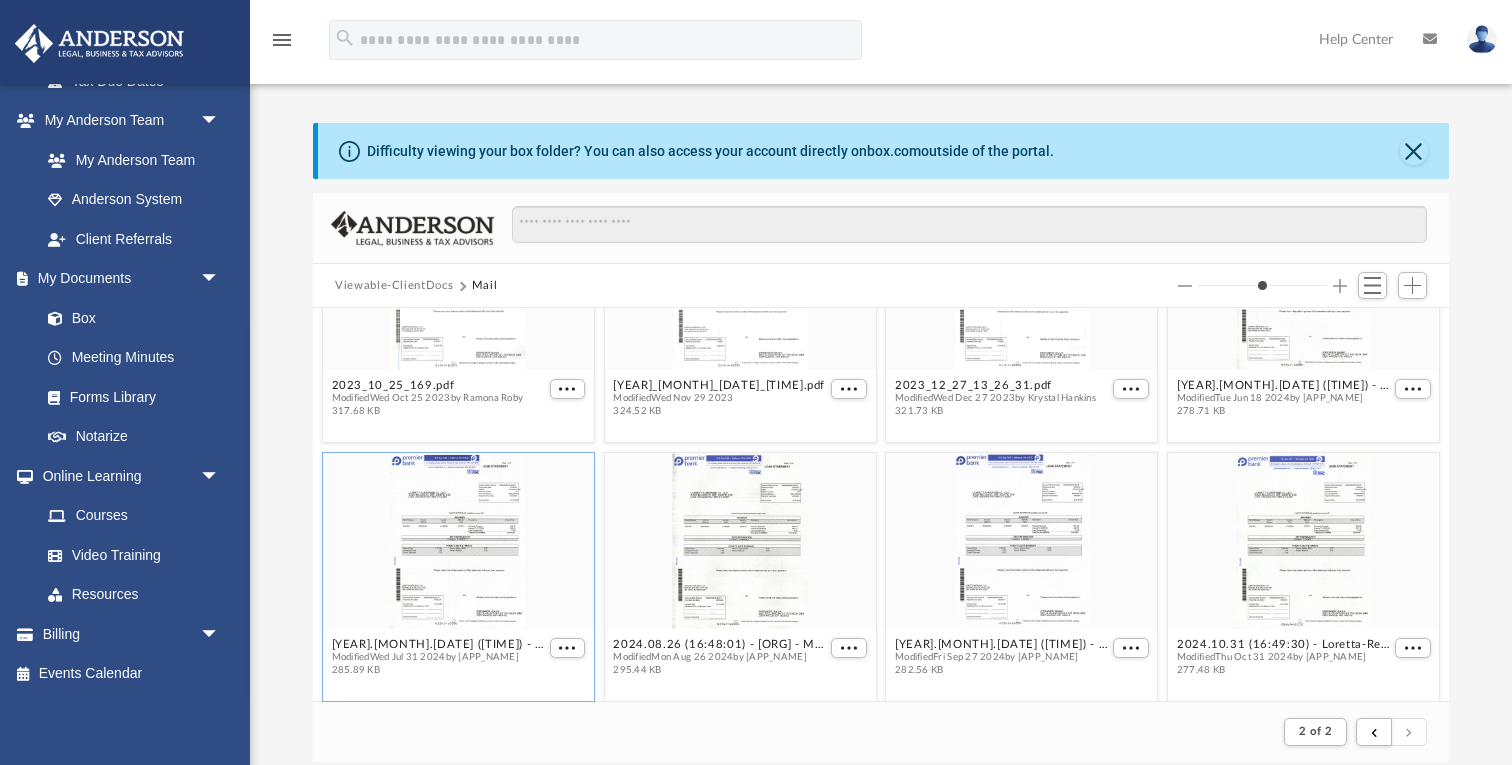 click on "Difficulty viewing your box folder? You can also access your account directly on box.com outside of the portal. No Client Folder Found - Please contact your team for assistance. Viewable-ClientDocs Mail 2023_09_07_14_43_40.pdf Modified Thu Sep 7 2023 by [FIRST] [LAST] 329.84 KB 2023_09_09_12_15_19.pdf Modified Sat Sep 9 2023 434.76 KB 2023_09_09_12_15_57.pdf Modified Sat Sep 9 2023 402.86 KB 2023_10_03_090.pdf Modified Tue Oct 3 2023 by [FIRST] [LAST] 376.18 KB 2023_10_25_169.pdf Modified Wed Oct 25 2023 by [FIRST] [LAST] 317.68 KB 2023_11_29_16_04_03.pdf Modified Wed Nov 29 2023 324.52 KB 2023_12_27_13_26_31.pdf Modified Wed Dec 27 2023 by [FIRST] [LAST] 321.73 KB 2024.06.18 (18:02:50) - [ORG] - Mail from [BANK].pdf Modified Tue Jun 18 2024 by ABA_NEST_APP 278.71 KB 2024.07.31 (10:06:49) - [ORG] - Mail from [BANK].pdf Modified Wed Jul 31 2024 by ABA_NEST_APP 285.89 KB 2024.08.26 (16:48:01) - [ORG] - Mail from [BANK].pdf File" at bounding box center (881, 442) 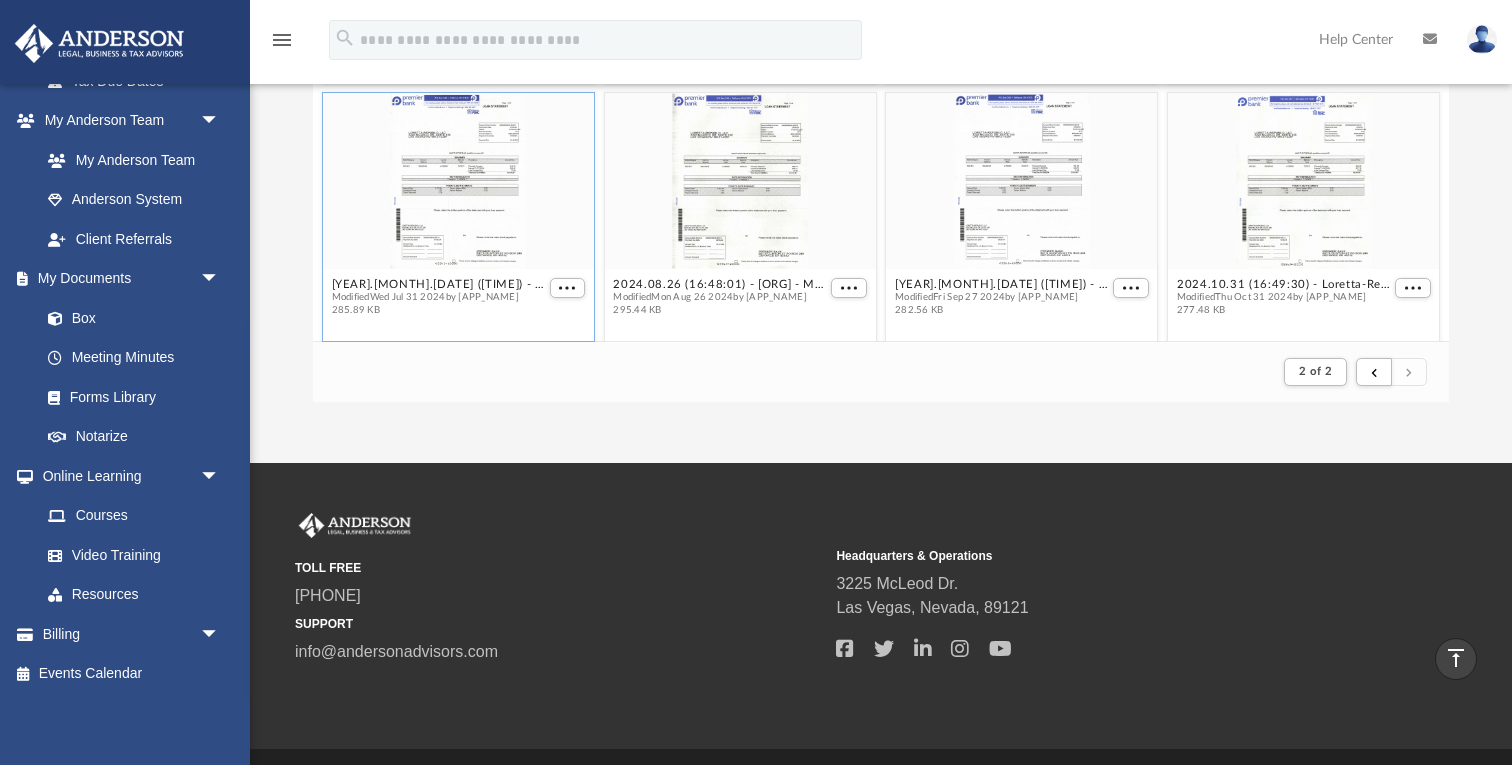 scroll, scrollTop: 320, scrollLeft: 0, axis: vertical 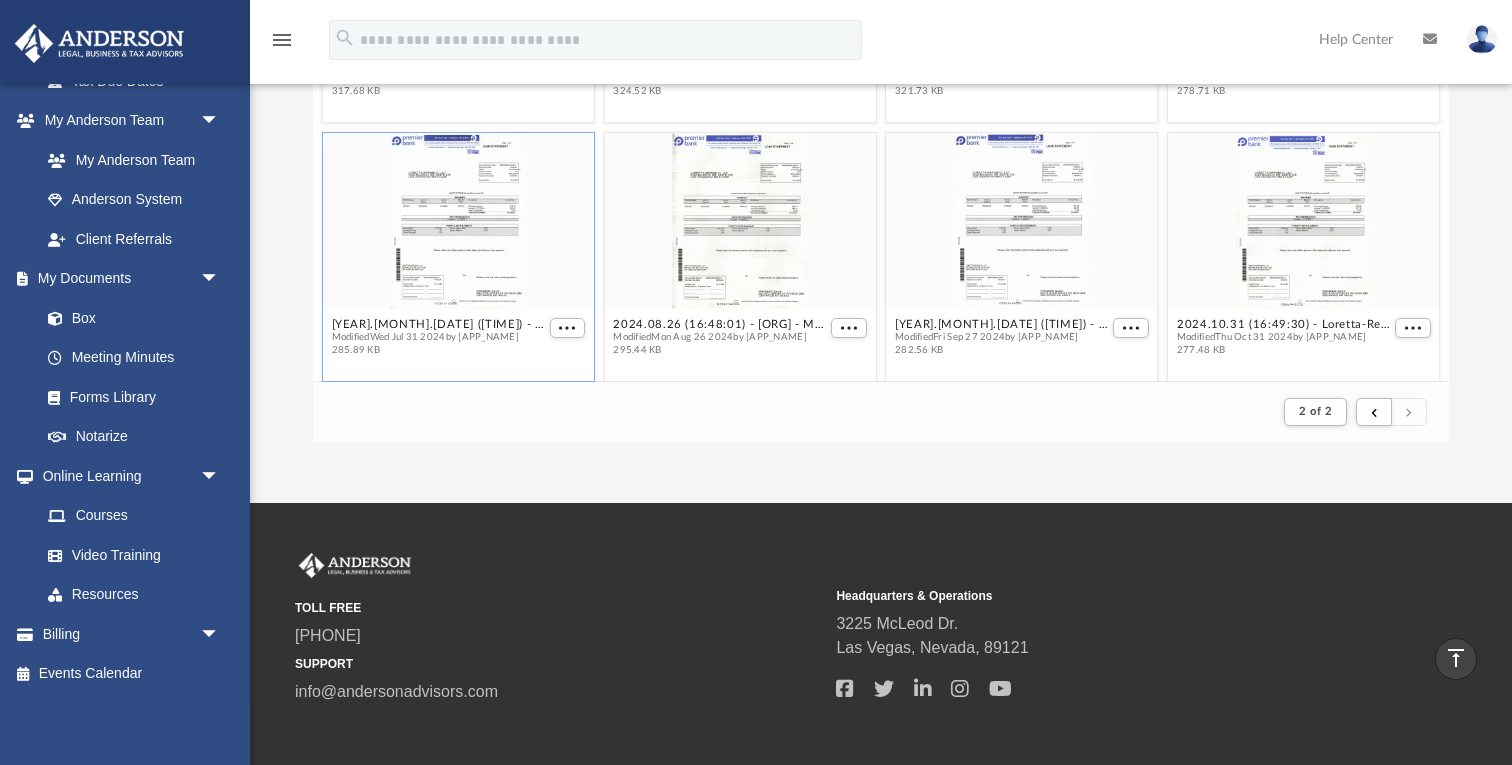 click on "Difficulty viewing your box folder? You can also access your account directly on box.com outside of the portal. No Client Folder Found - Please contact your team for assistance. Viewable-ClientDocs Mail 2023_09_07_14_43_40.pdf Modified Thu Sep 7 2023 by [FIRST] [LAST] 329.84 KB 2023_09_09_12_15_19.pdf Modified Sat Sep 9 2023 434.76 KB 2023_09_09_12_15_57.pdf Modified Sat Sep 9 2023 402.86 KB 2023_10_03_090.pdf Modified Tue Oct 3 2023 by [FIRST] [LAST] 376.18 KB 2023_10_25_169.pdf Modified Wed Oct 25 2023 by [FIRST] [LAST] 317.68 KB 2023_11_29_16_04_03.pdf Modified Wed Nov 29 2023 324.52 KB 2023_12_27_13_26_31.pdf Modified Wed Dec 27 2023 by [FIRST] [LAST] 321.73 KB 2024.06.18 (18:02:50) - [ORG] - Mail from [BANK].pdf Modified Tue Jun 18 2024 by ABA_NEST_APP 278.71 KB 2024.07.31 (10:06:49) - [ORG] - Mail from [BANK].pdf Modified Wed Jul 31 2024 by ABA_NEST_APP 285.89 KB 2024.08.26 (16:48:01) - [ORG] - Mail from [BANK].pdf File" at bounding box center [881, 122] 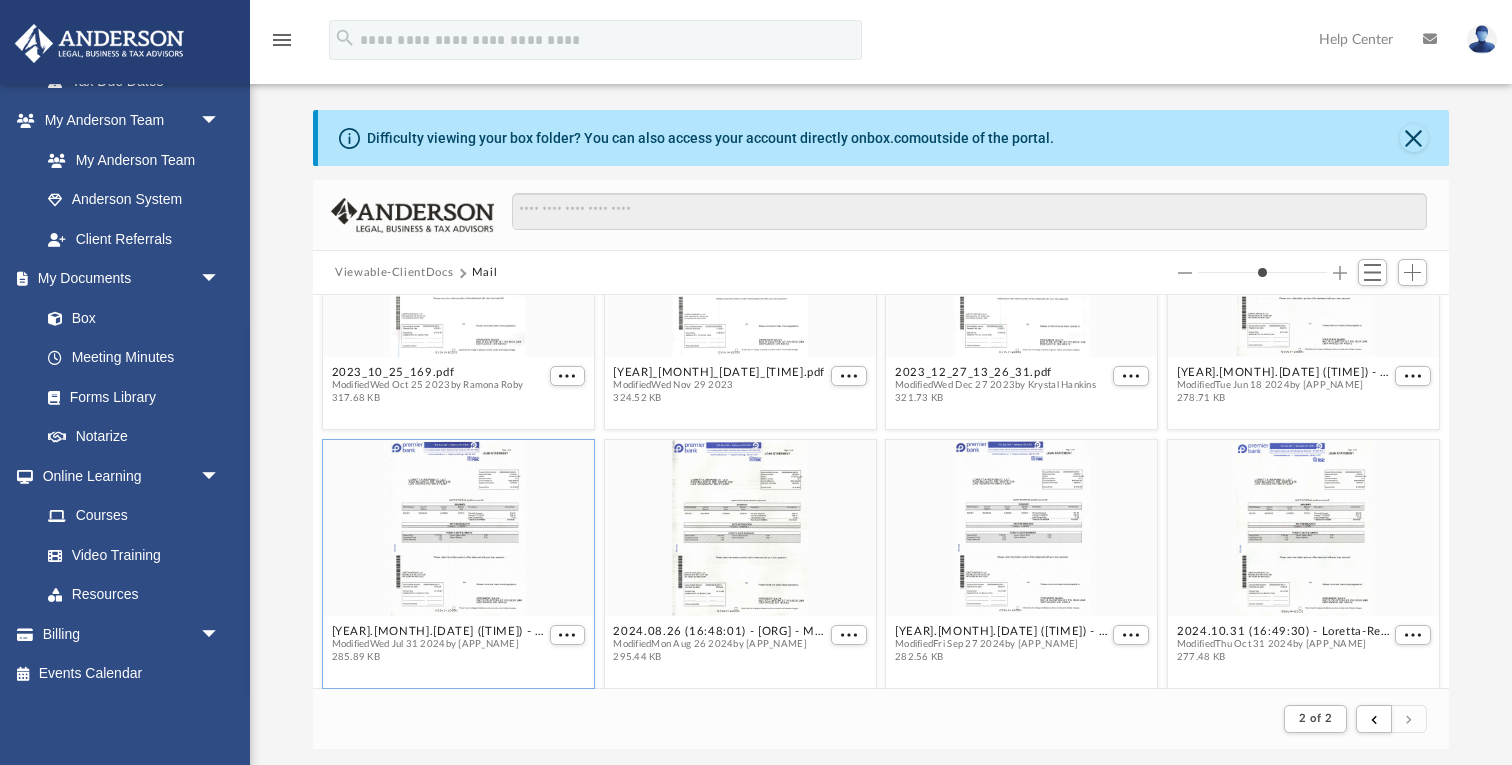 scroll, scrollTop: 0, scrollLeft: 0, axis: both 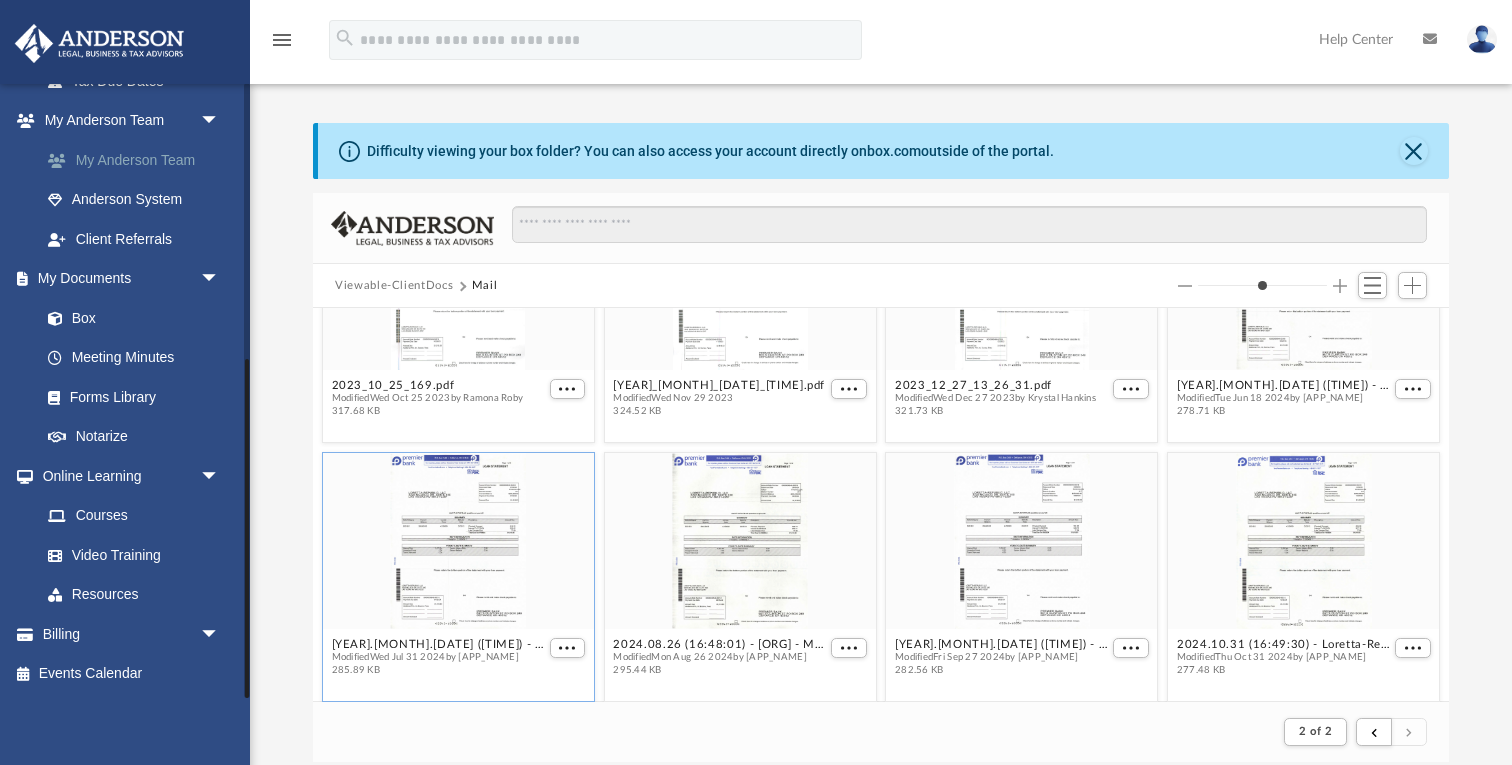 click on "My Anderson Team" at bounding box center (139, 160) 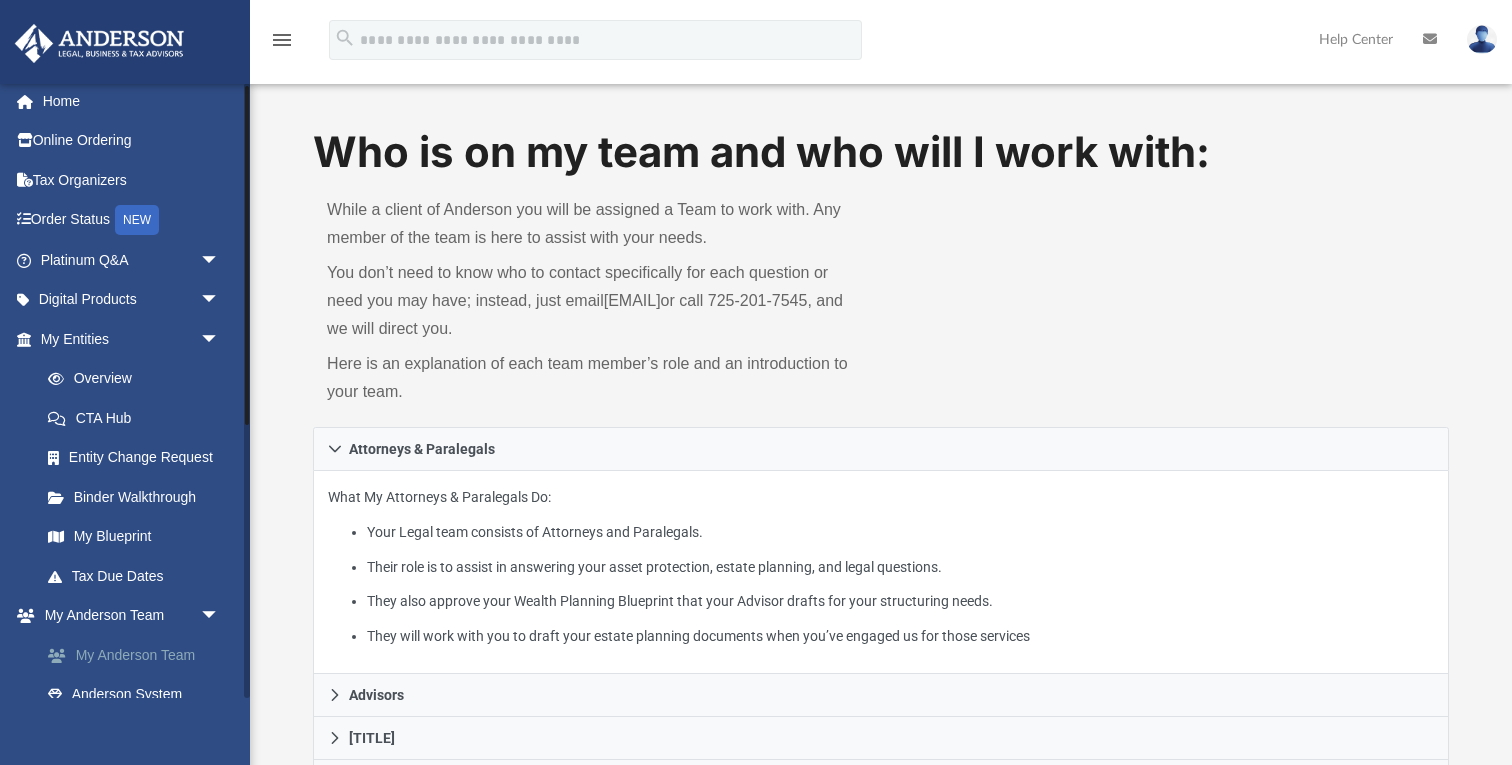 scroll, scrollTop: 0, scrollLeft: 0, axis: both 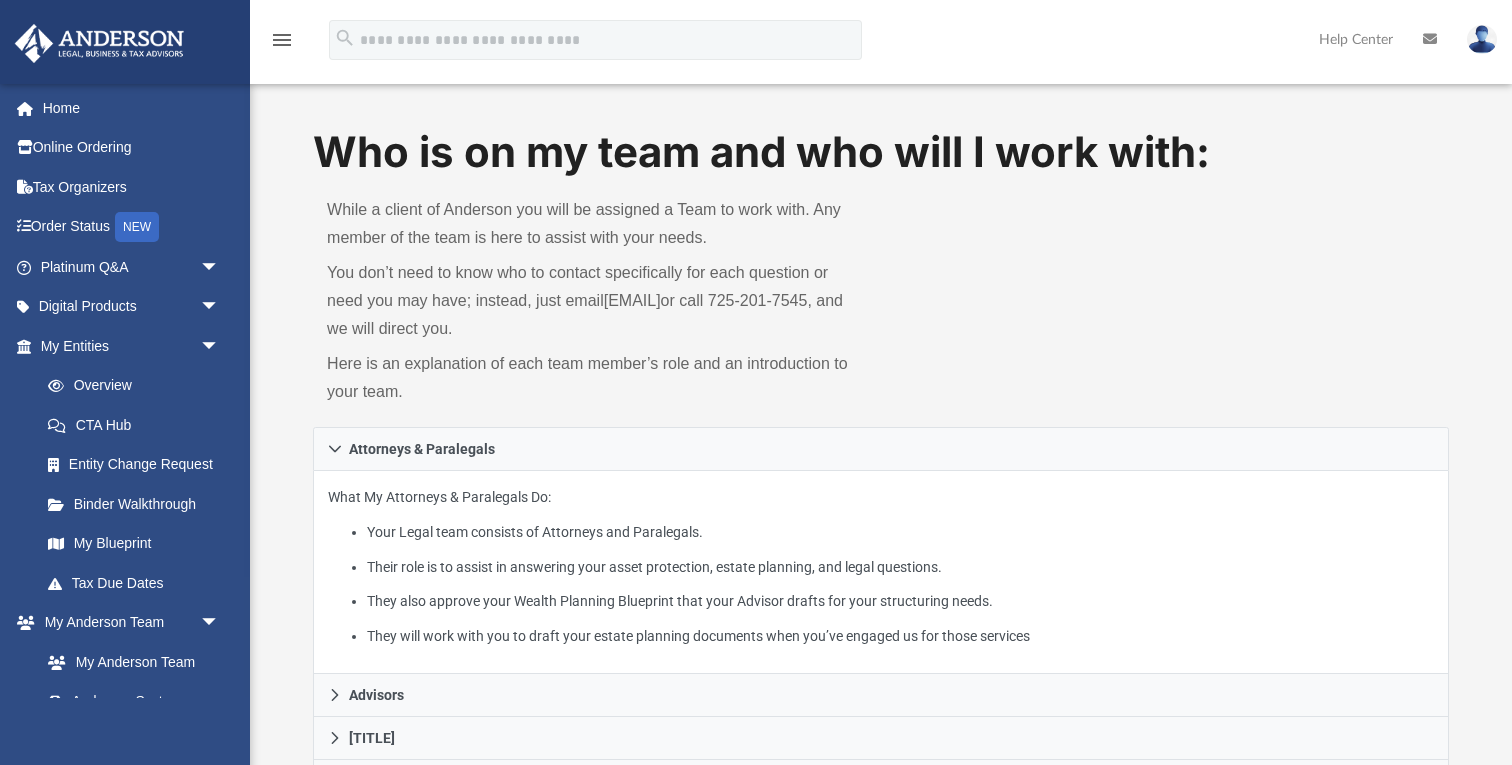 click on "Who is on my team and who will I work with: While a client of Anderson you will be assigned a Team to work with. Any member of the team is here to assist with your needs. You don’t need to know who to contact specifically for each question or need you may have; instead, just email [EMAIL] or call [PHONE], and we will direct you. Here is an explanation of each team member’s role and an introduction to your team. Attorneys & Paralegals What My Attorneys & Paralegals Do: Your Legal team consists of Attorneys and Paralegals. Their role is to assist in answering your asset protection, estate planning, and legal questions. They also approve your Wealth Planning Blueprint that your Advisor drafts for your structuring needs. They will work with you to draft your estate planning documents when you’ve engaged us for those services Advisors What My Advisors Do: They examine all three areas of asset protection, tax planning, and business planning to develop a customized plan for you." at bounding box center (881, 1004) 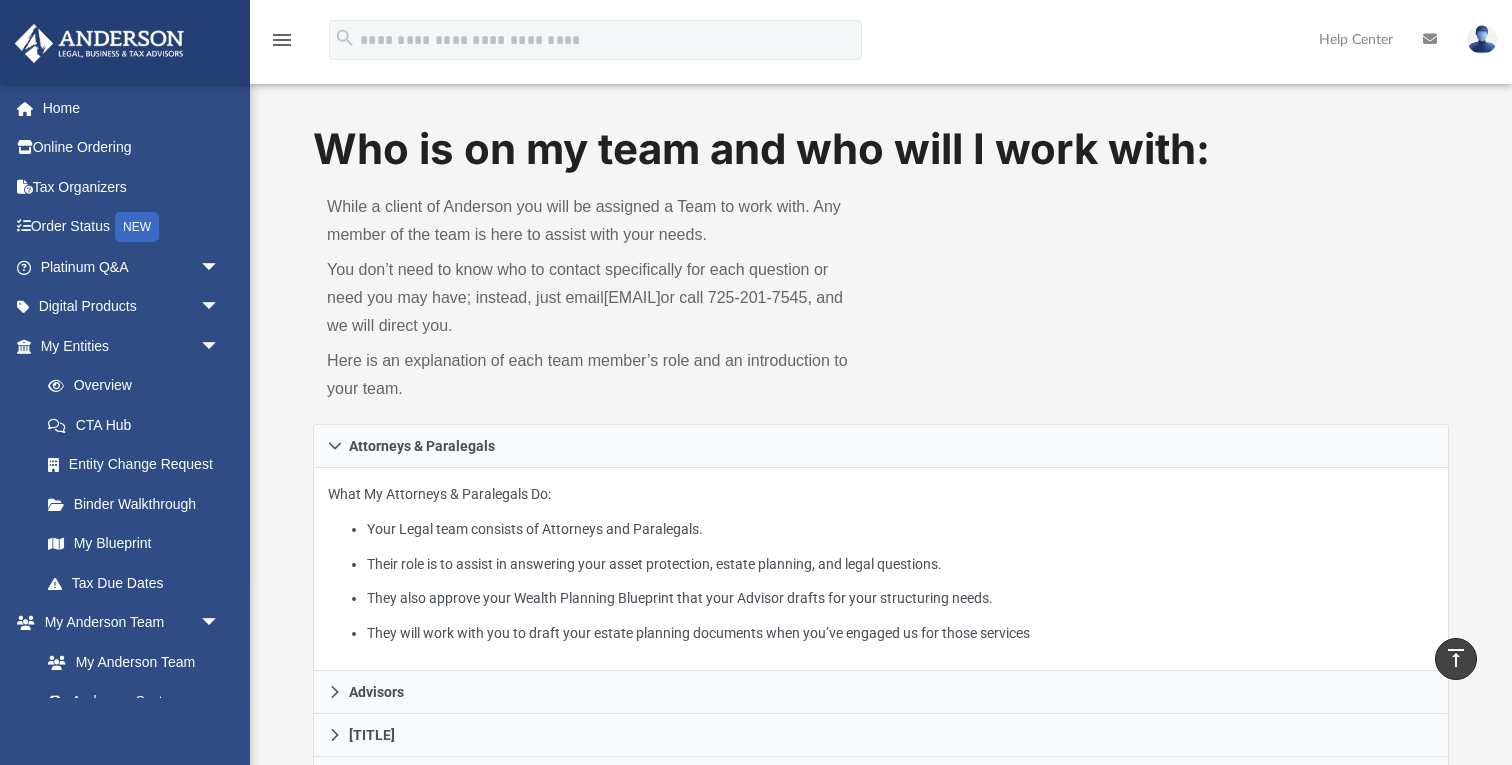 scroll, scrollTop: 0, scrollLeft: 0, axis: both 